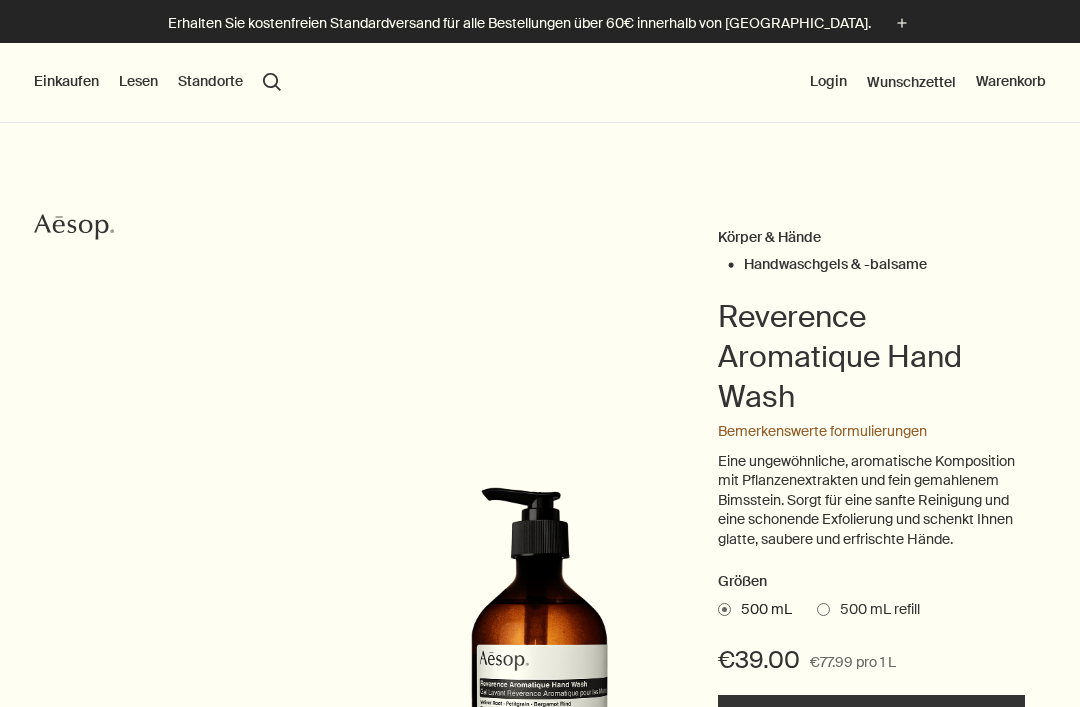 scroll, scrollTop: 0, scrollLeft: 0, axis: both 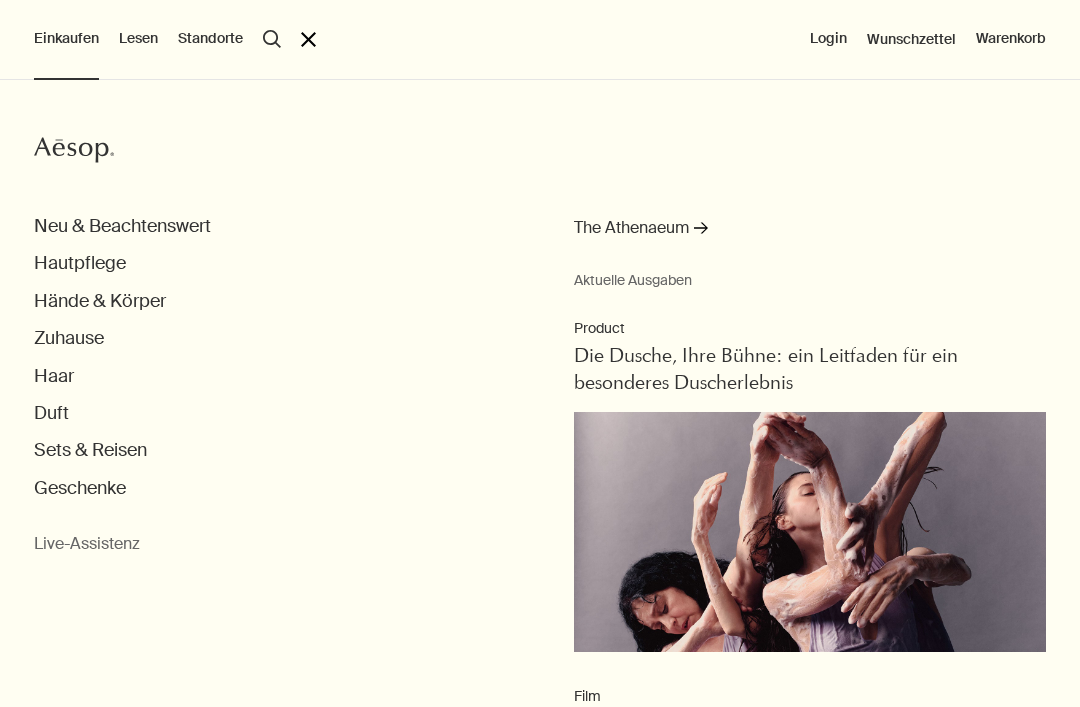 click on "Hände & Körper" at bounding box center [100, 301] 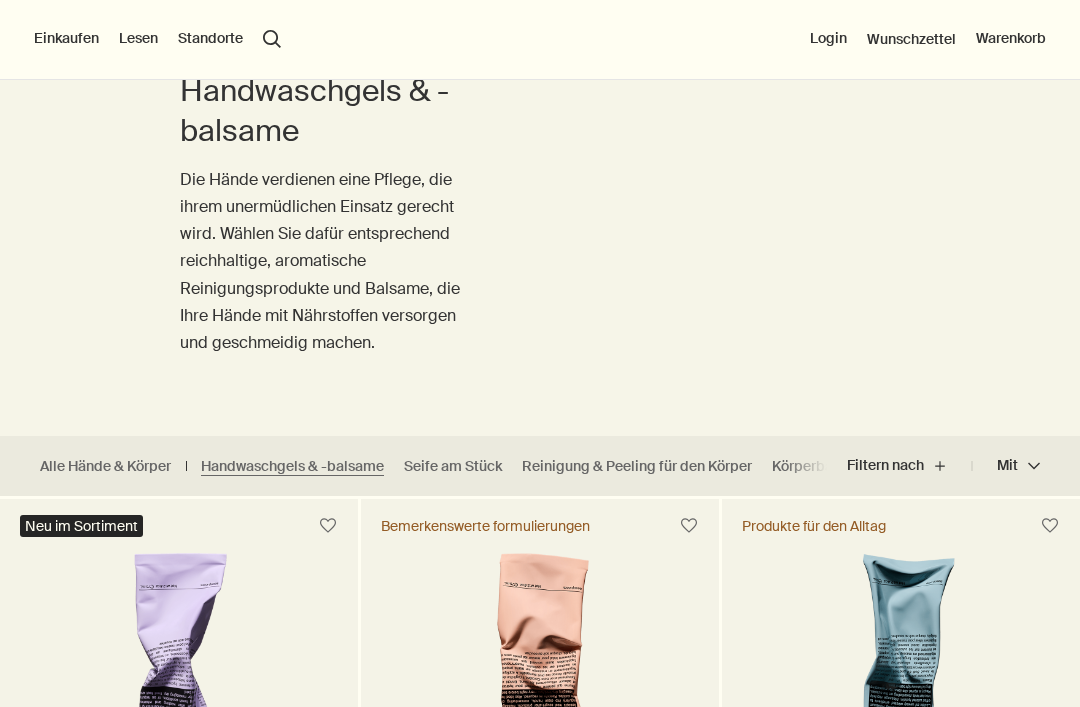 scroll, scrollTop: 208, scrollLeft: 0, axis: vertical 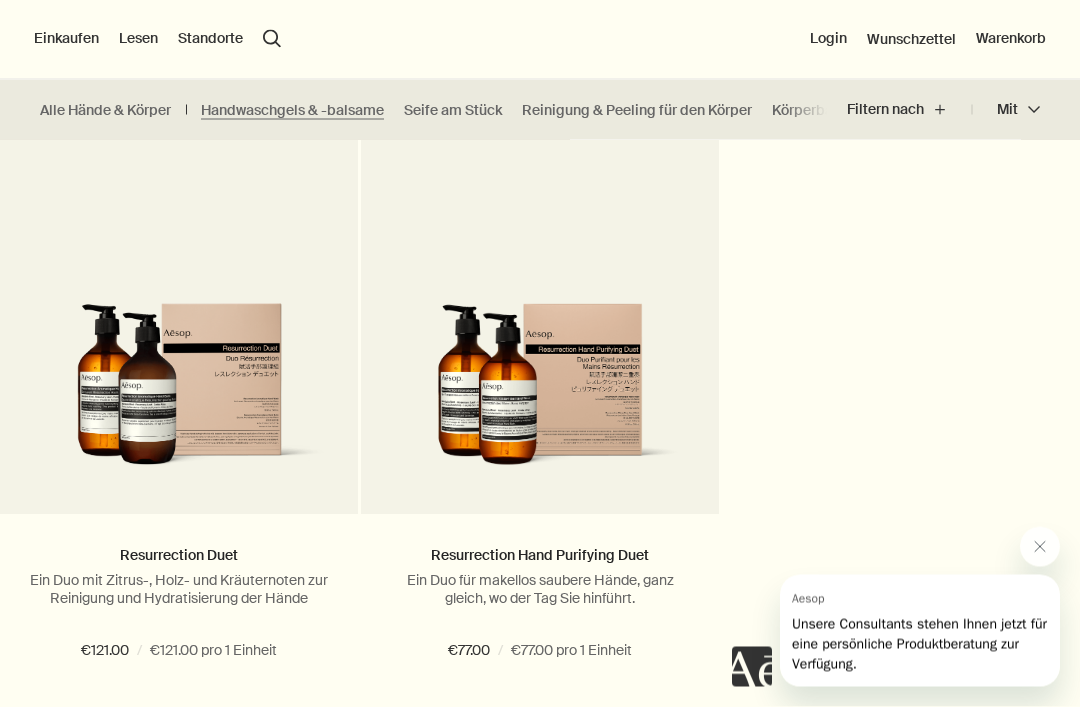click at bounding box center [540, 394] 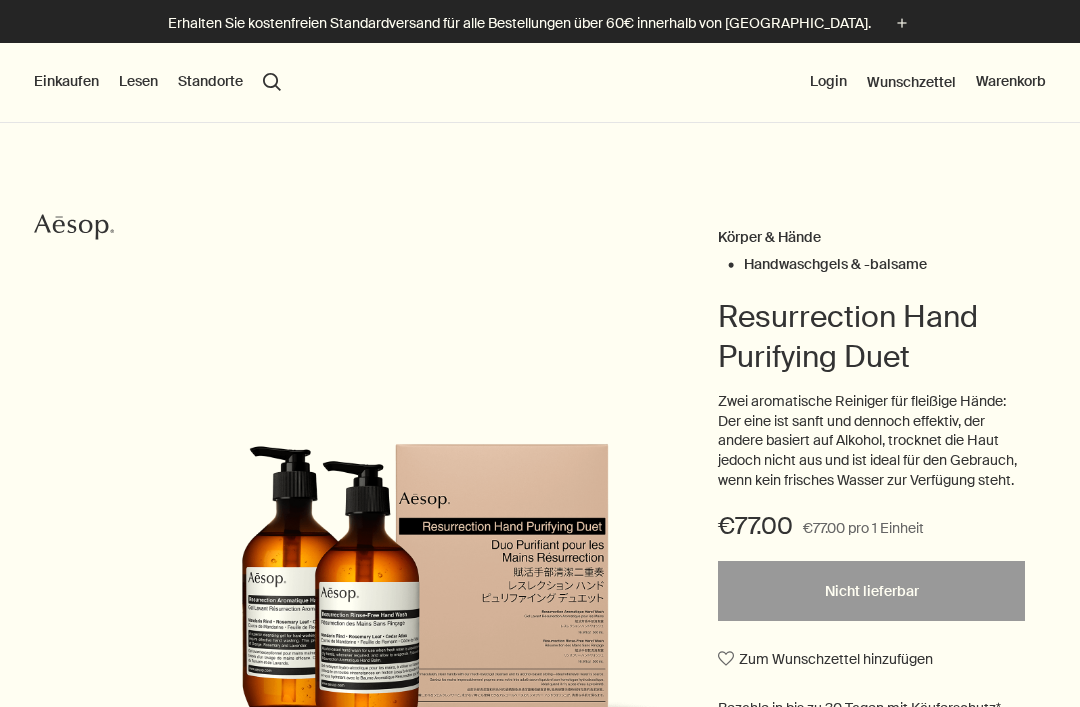 scroll, scrollTop: 0, scrollLeft: 0, axis: both 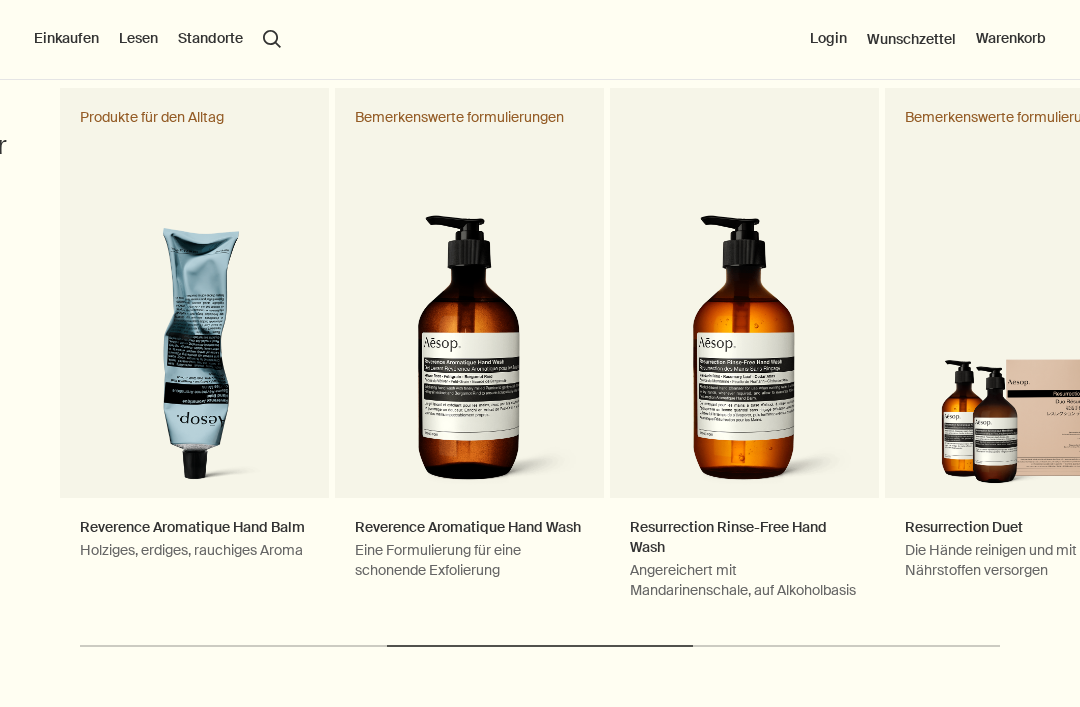 click on "Reverence Aromatique Hand Wash Eine Formulierung für eine schonende Exfolierung Bemerkenswerte formulierungen" at bounding box center [469, 354] 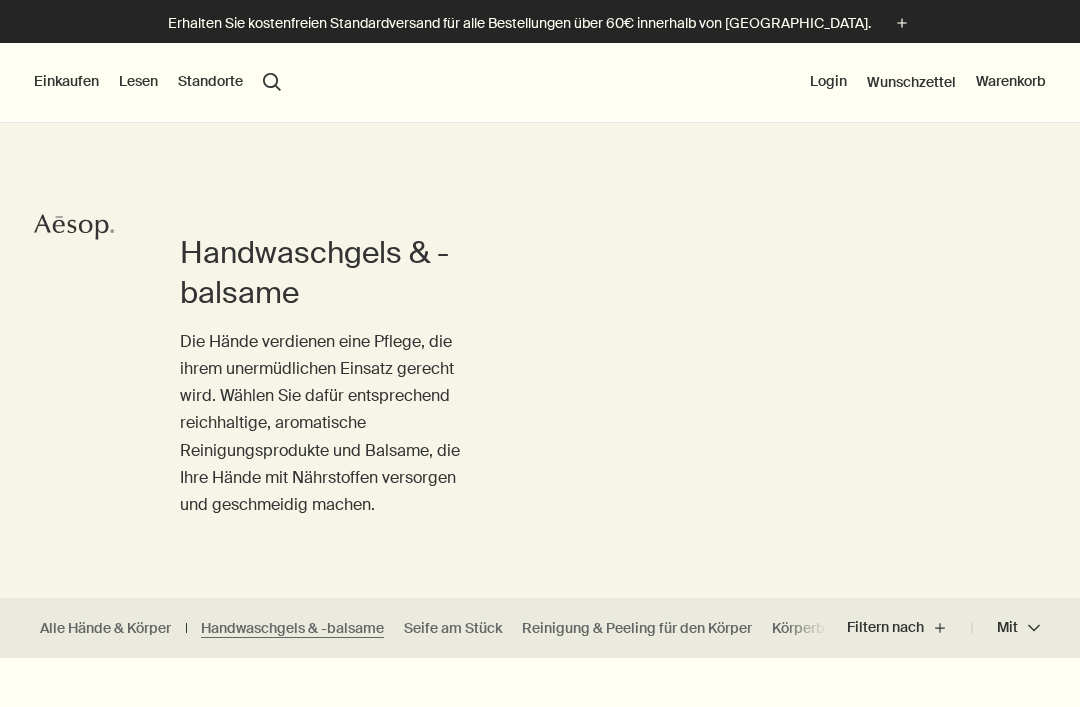scroll, scrollTop: 0, scrollLeft: 0, axis: both 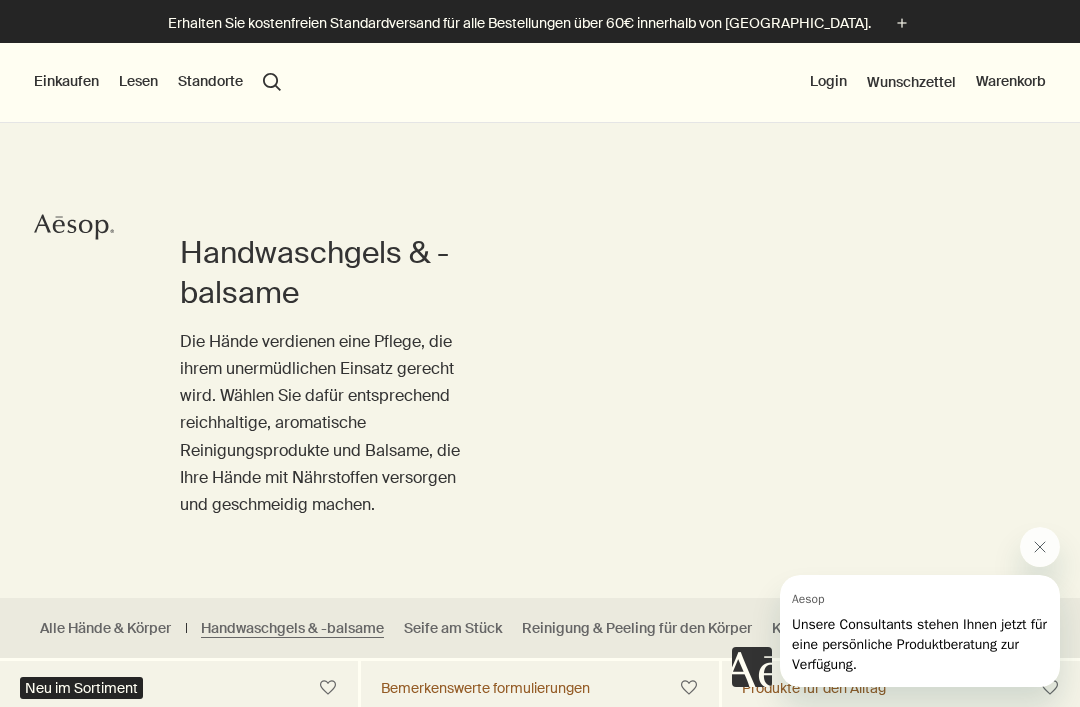 click on "Einkaufen Neu & Beachtenswert Hautpflege Hände & Körper Zuhause Haar Duft Sets & Reisen Geschenke Live-Assistenz Lesen Über Unsere Geschichte Karriere Die Aesop Foundation Hilfe   rightUpArrow Philosophie Design Produkte Standorte search Suchen Login Wunschzettel Warenkorb" at bounding box center [540, 83] 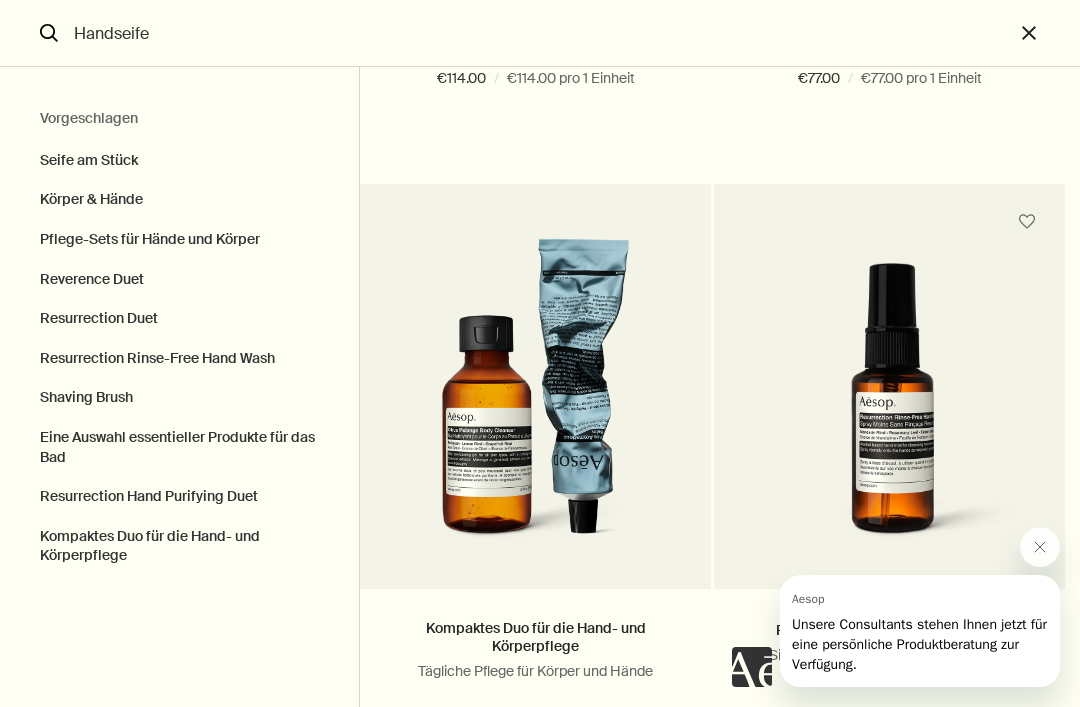scroll, scrollTop: 1970, scrollLeft: 0, axis: vertical 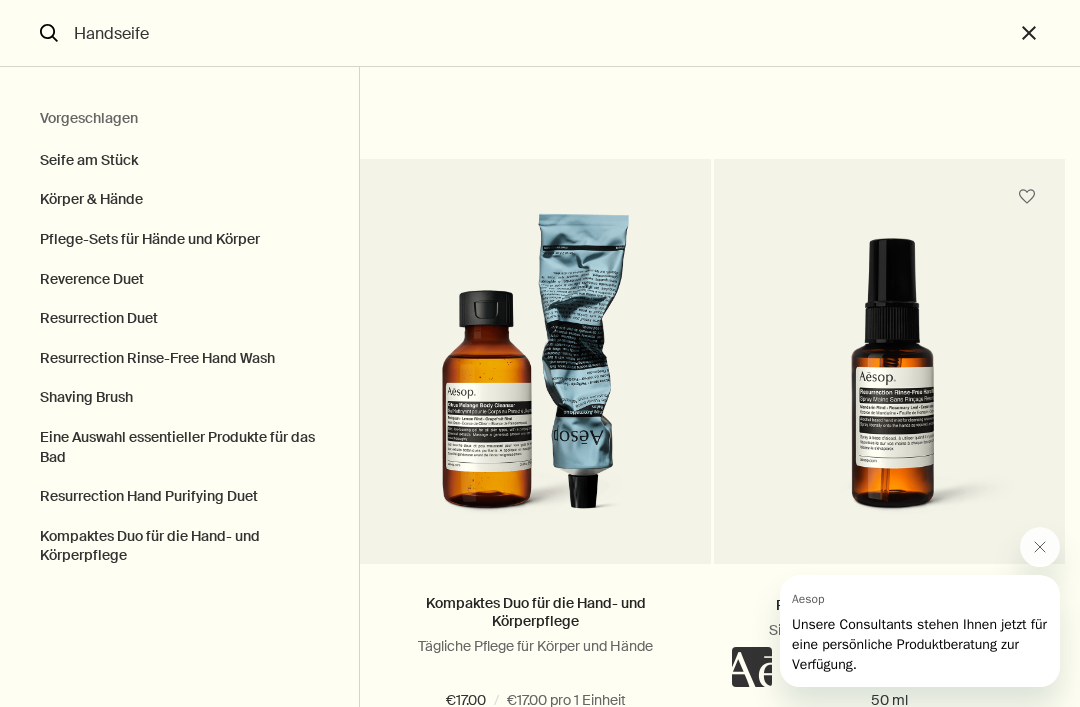 click on "Körper & Hände" at bounding box center (179, 200) 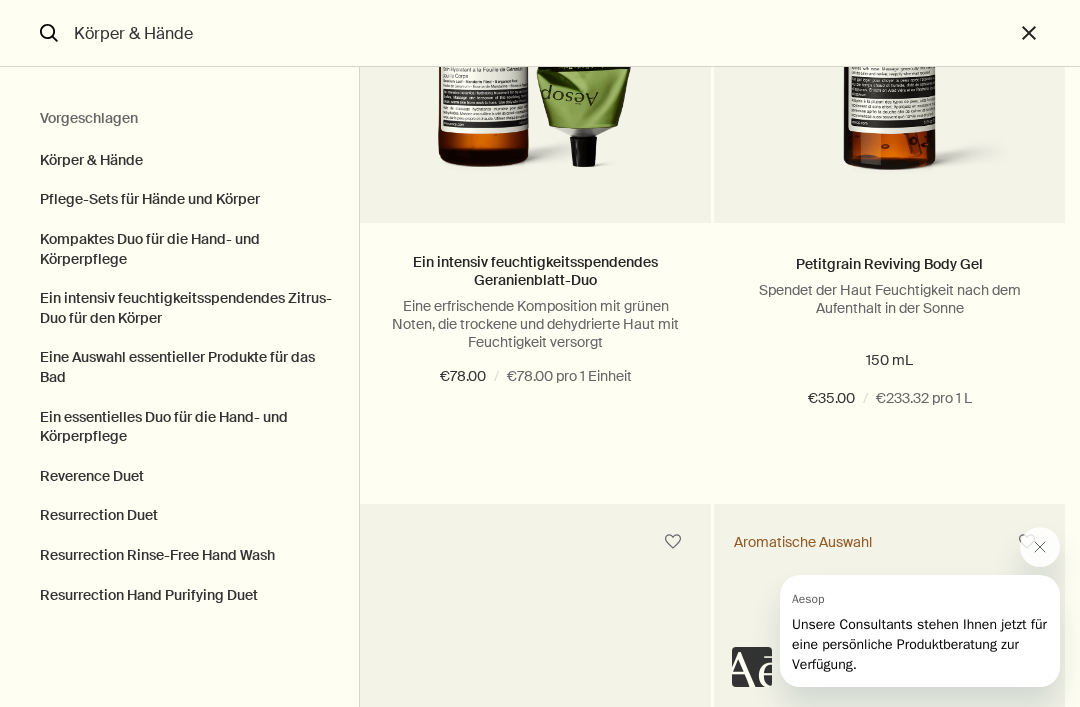 scroll, scrollTop: 8440, scrollLeft: 0, axis: vertical 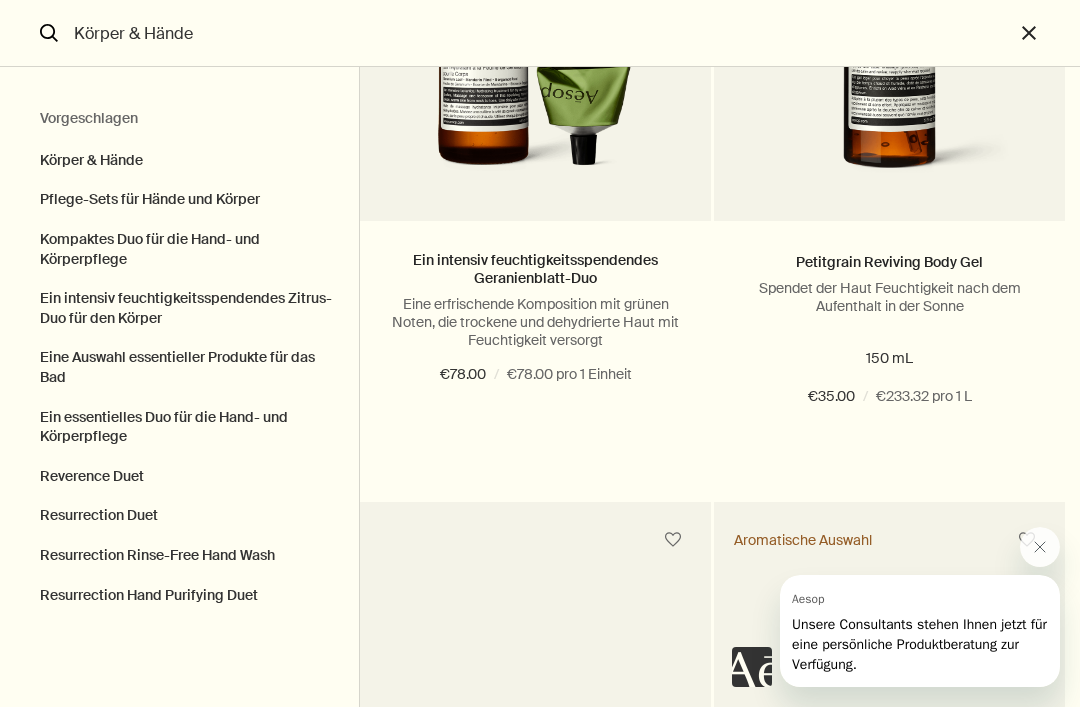 click on "Körper & Hände" at bounding box center (179, 156) 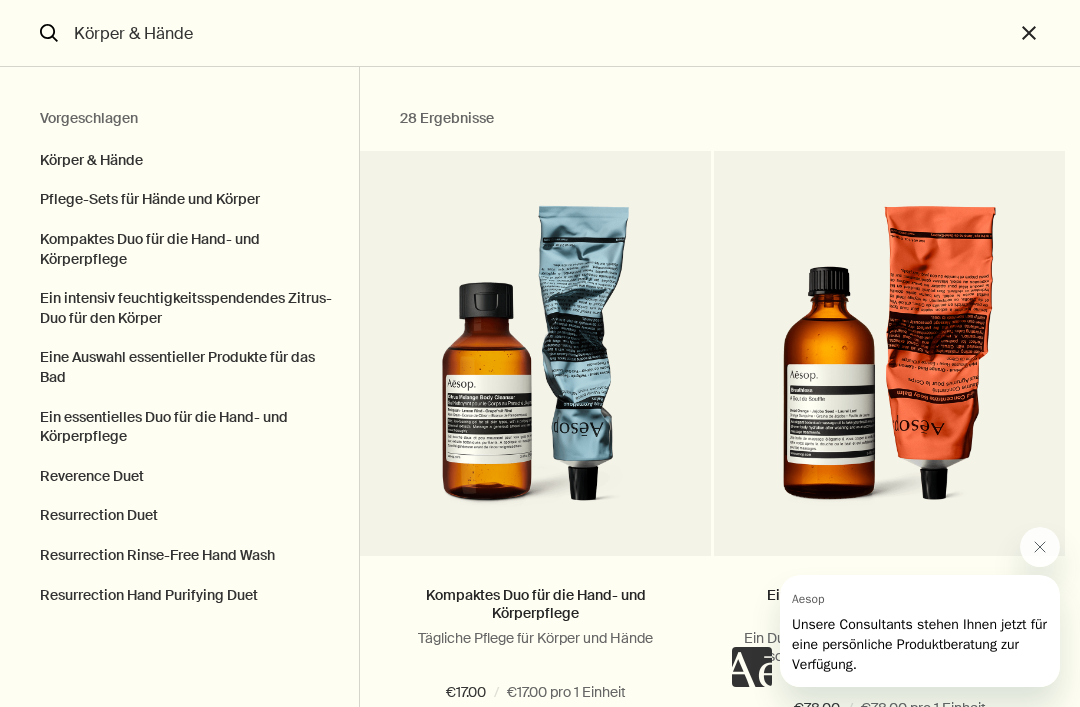 click on "search" at bounding box center (33, 33) 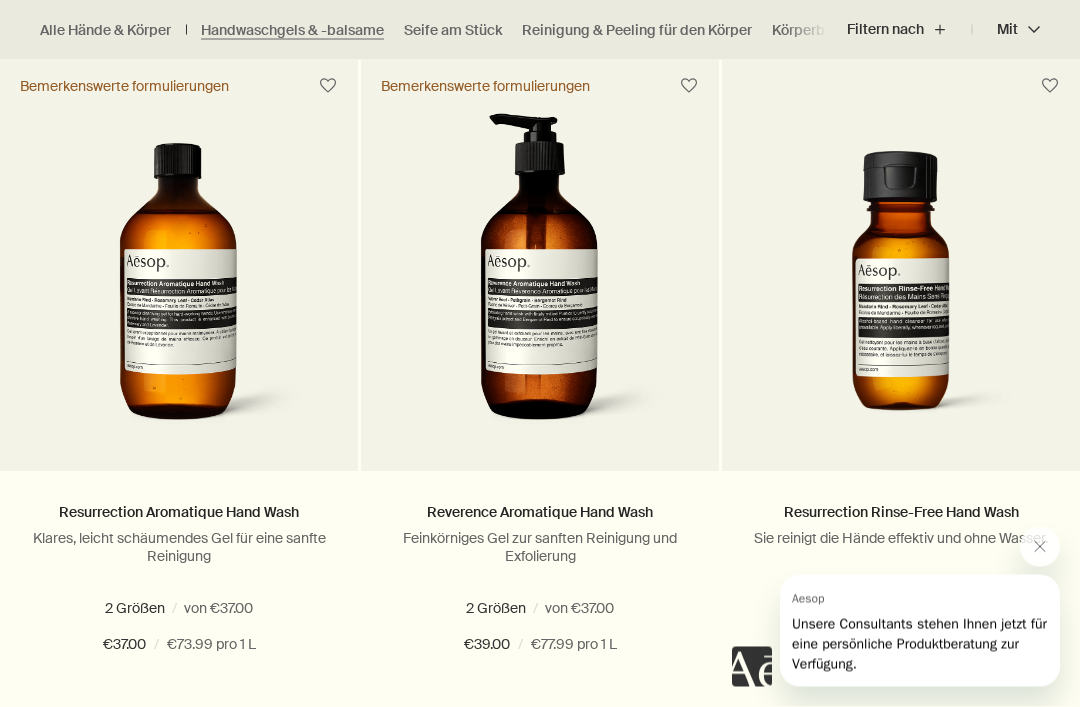 scroll, scrollTop: 1292, scrollLeft: 0, axis: vertical 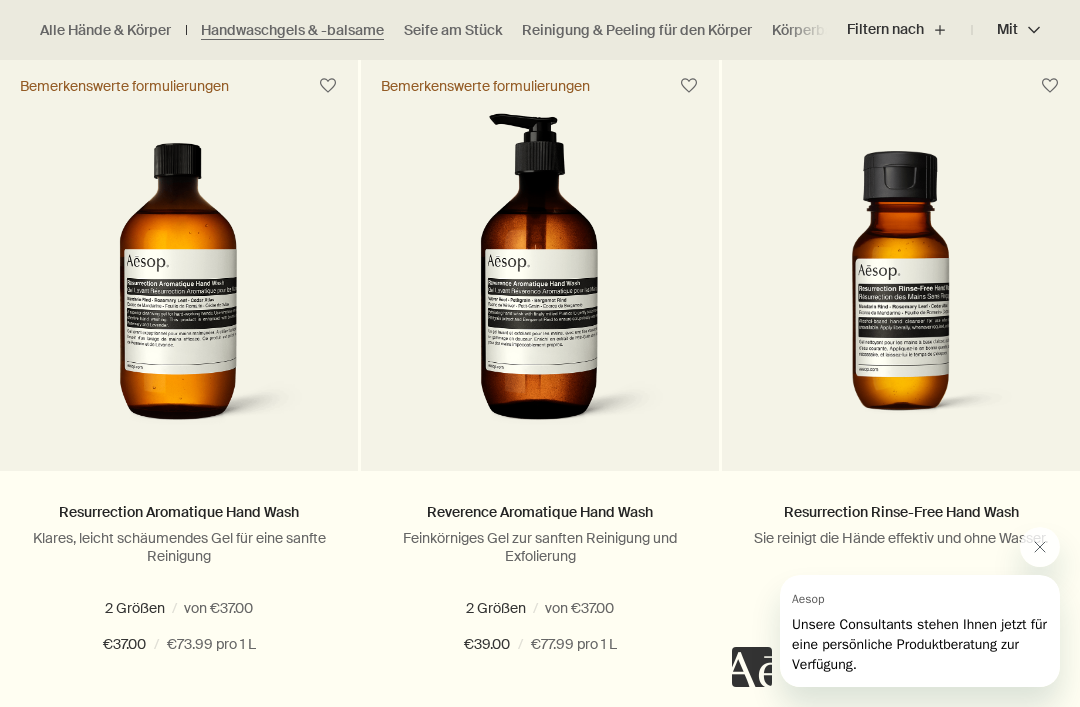 click at bounding box center [179, 277] 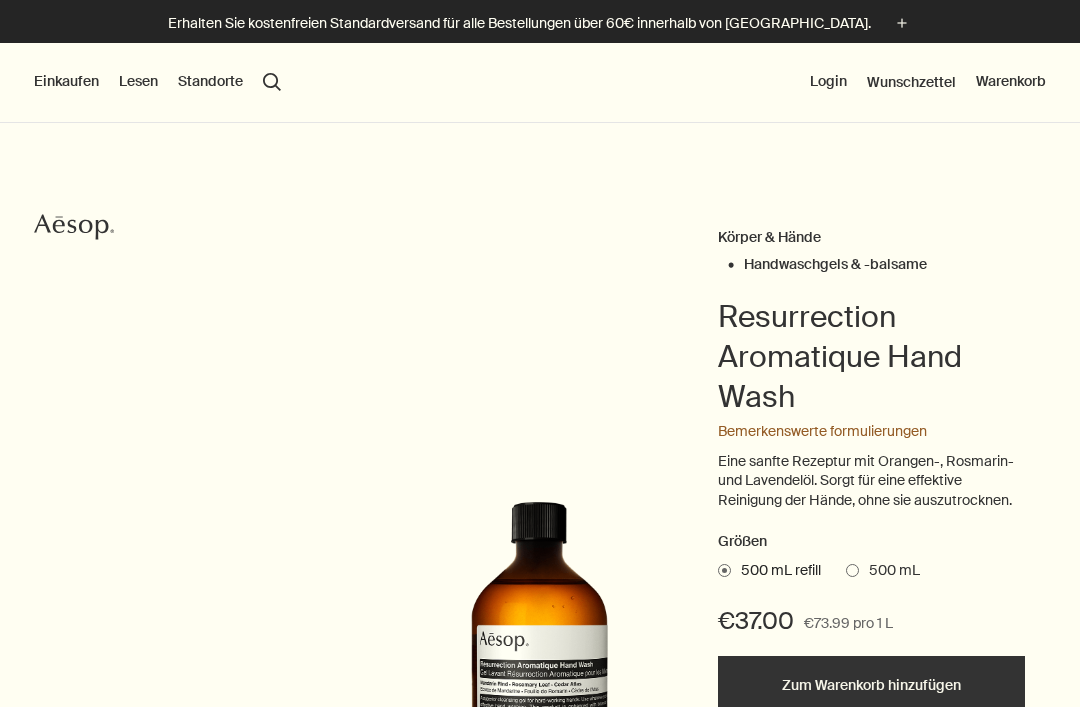 scroll, scrollTop: 0, scrollLeft: 0, axis: both 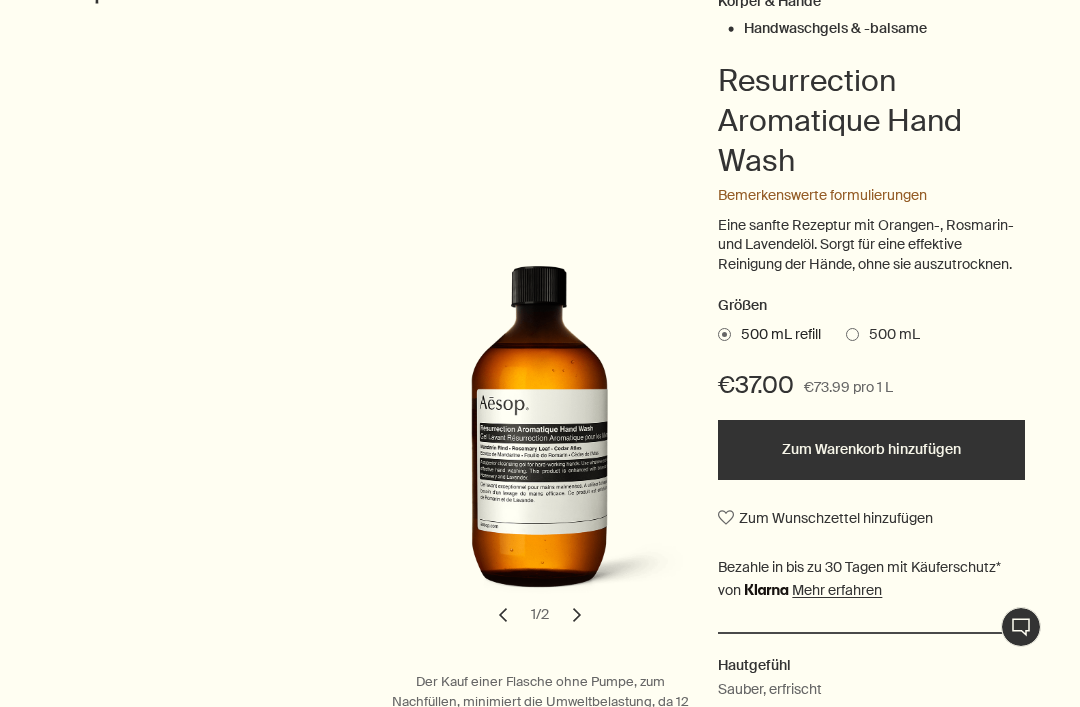 click on "500 mL" at bounding box center [883, 335] 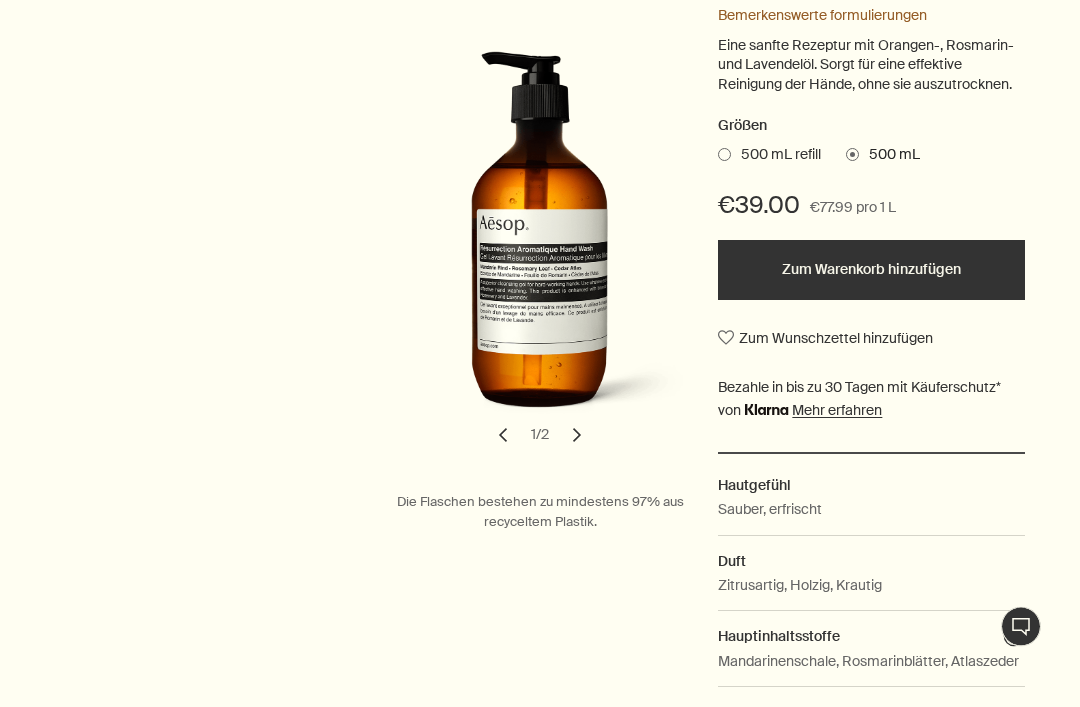 scroll, scrollTop: 416, scrollLeft: 0, axis: vertical 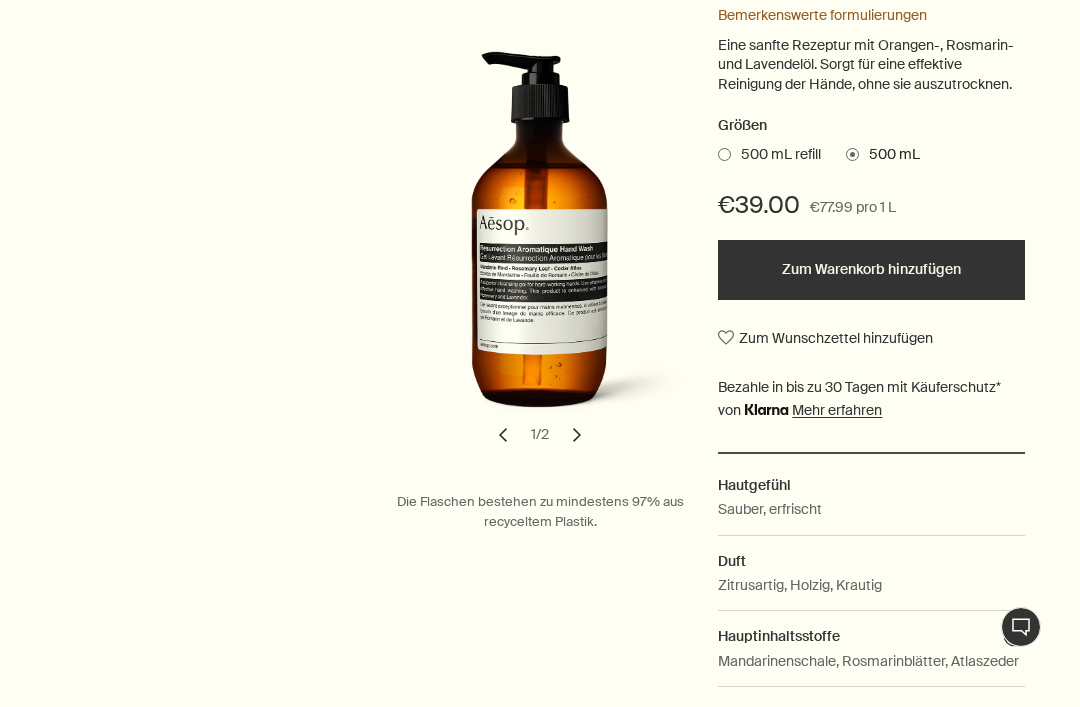 click on "Zum Warenkorb hinzufügen" at bounding box center [871, 270] 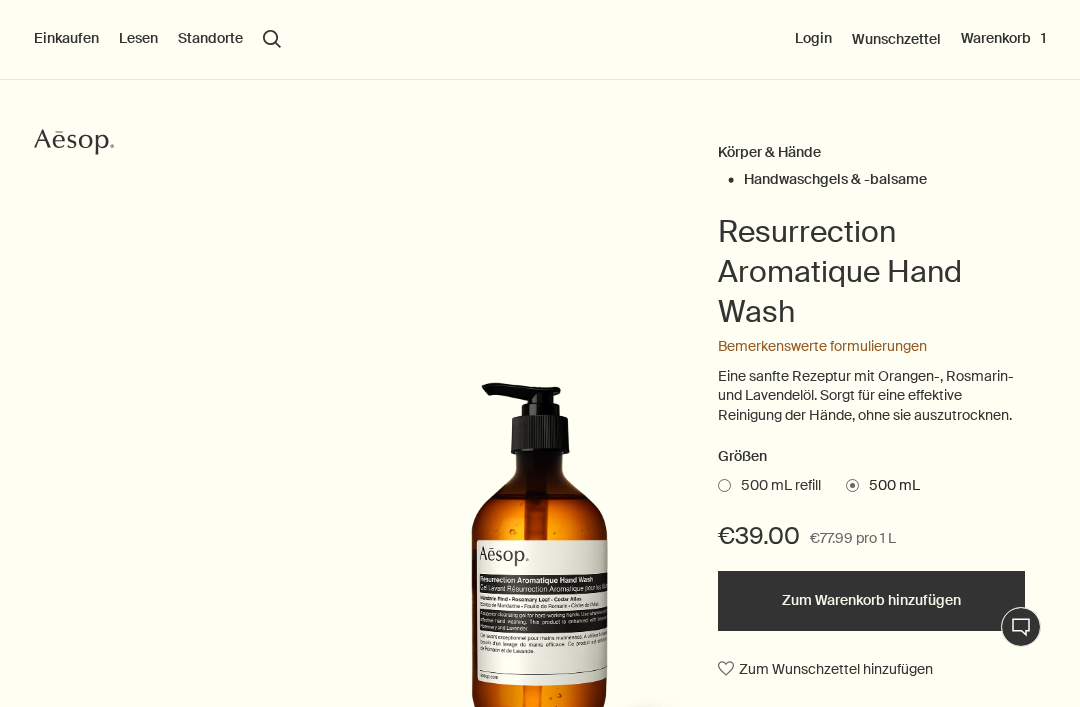 scroll, scrollTop: 0, scrollLeft: 0, axis: both 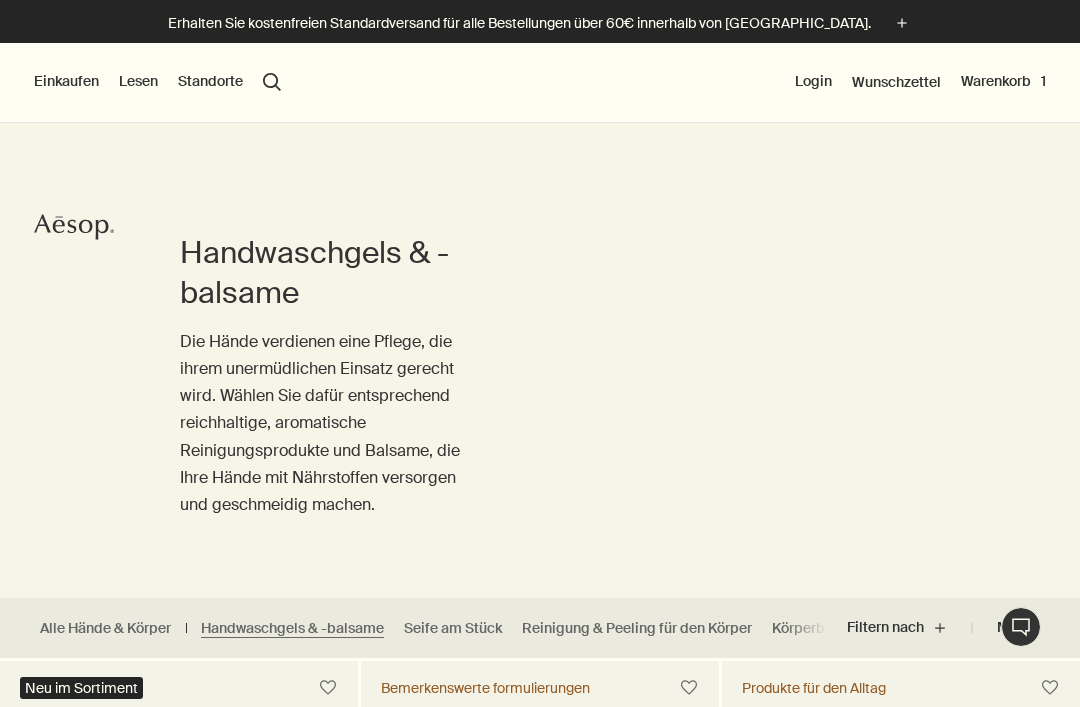 click on "Einkaufen Neu & Beachtenswert Hautpflege Hände & Körper Zuhause Haar Duft Sets & Reisen Geschenke Live-Assistenz Lesen Über Unsere Geschichte Karriere Die Aesop Foundation Hilfe   rightUpArrow Philosophie Design Produkte Standorte search Suchen Login Wunschzettel Warenkorb 1" at bounding box center [540, 83] 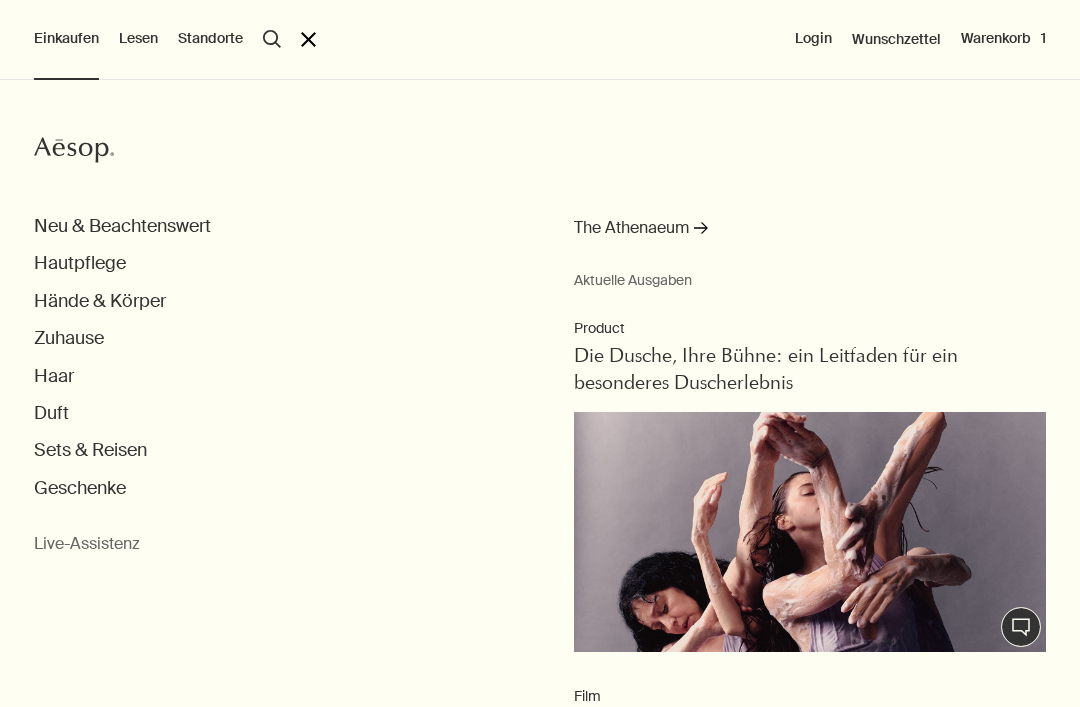 click on "Hautpflege" at bounding box center (80, 263) 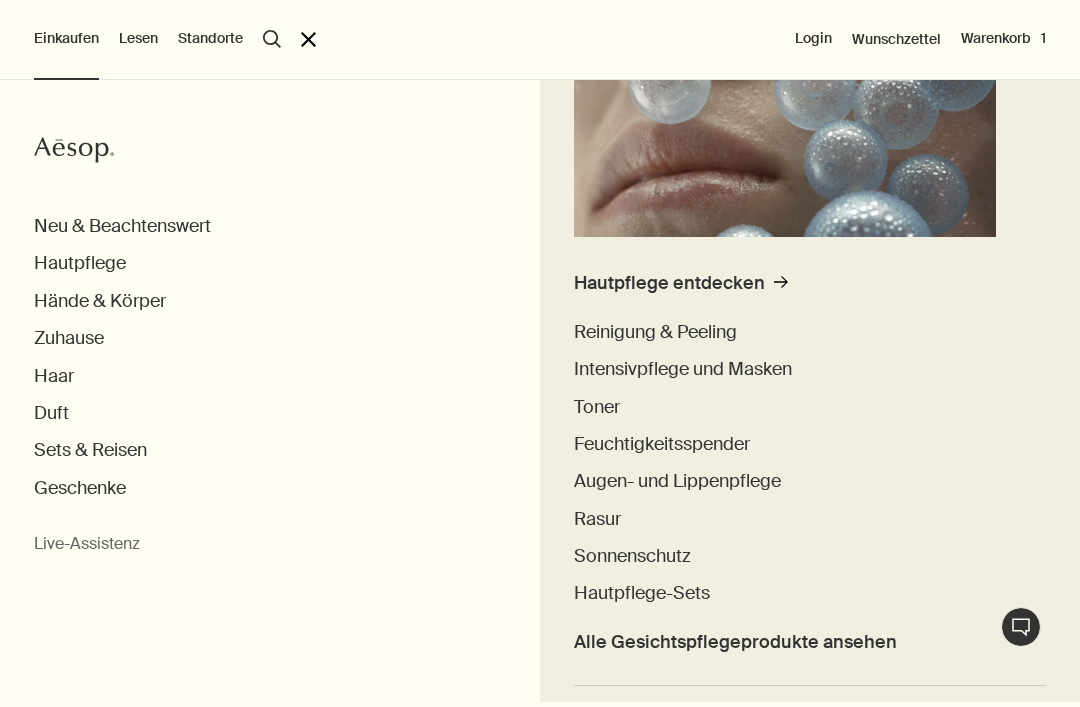 scroll, scrollTop: 315, scrollLeft: 0, axis: vertical 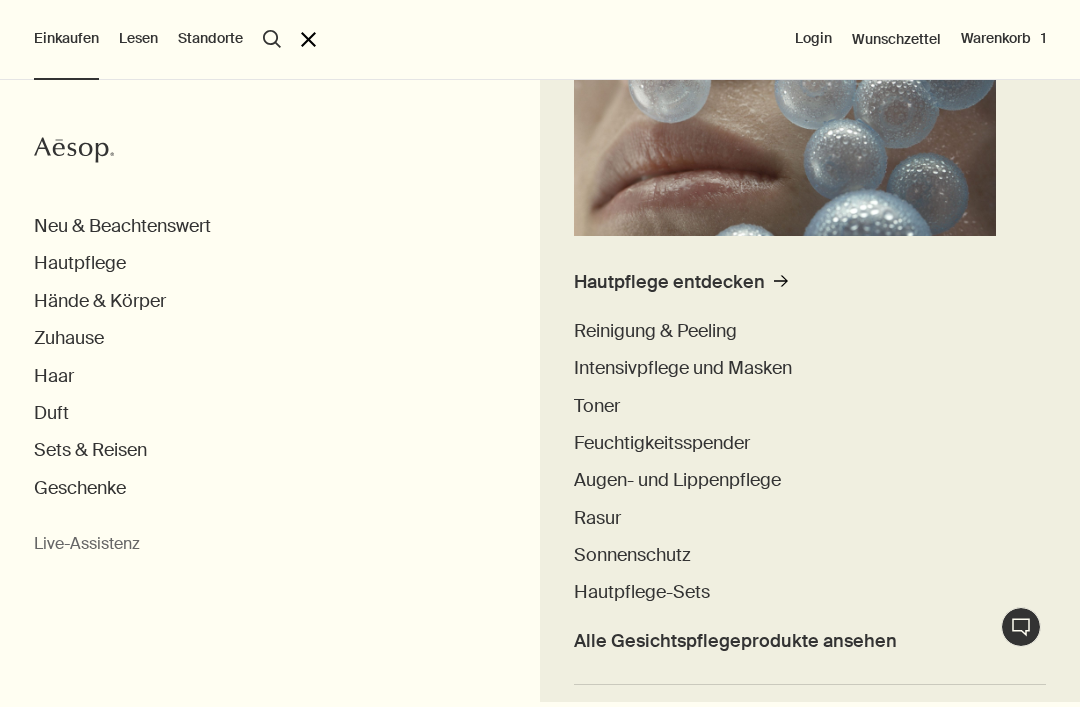 click on "Hände & Körper" at bounding box center [100, 301] 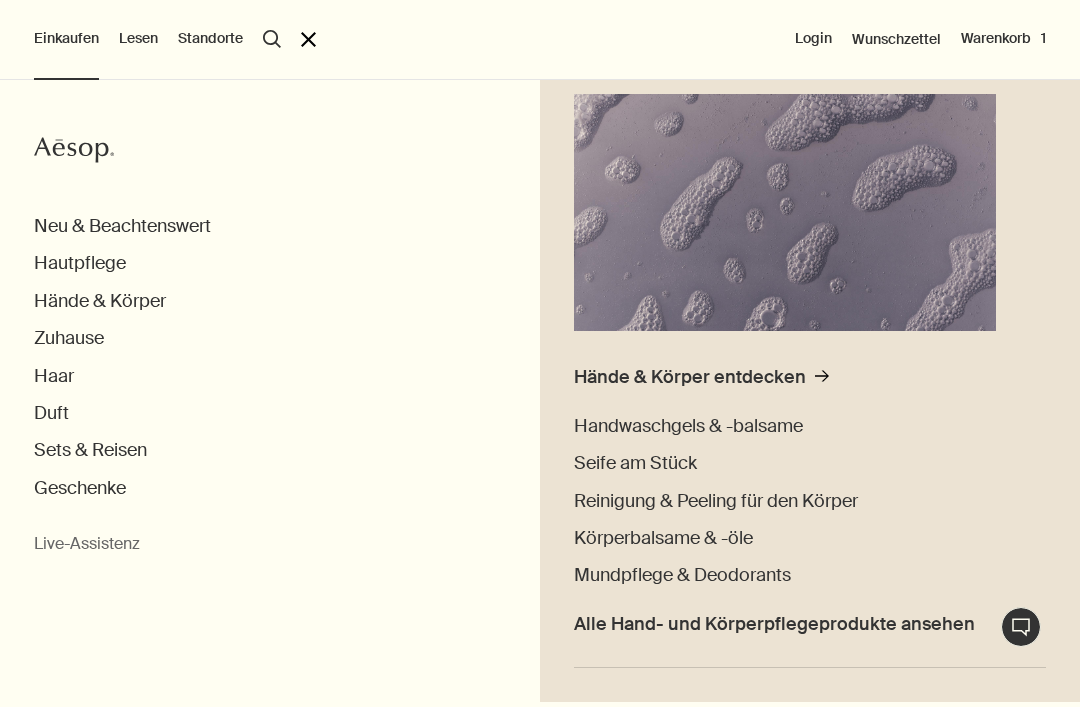 scroll, scrollTop: 222, scrollLeft: 0, axis: vertical 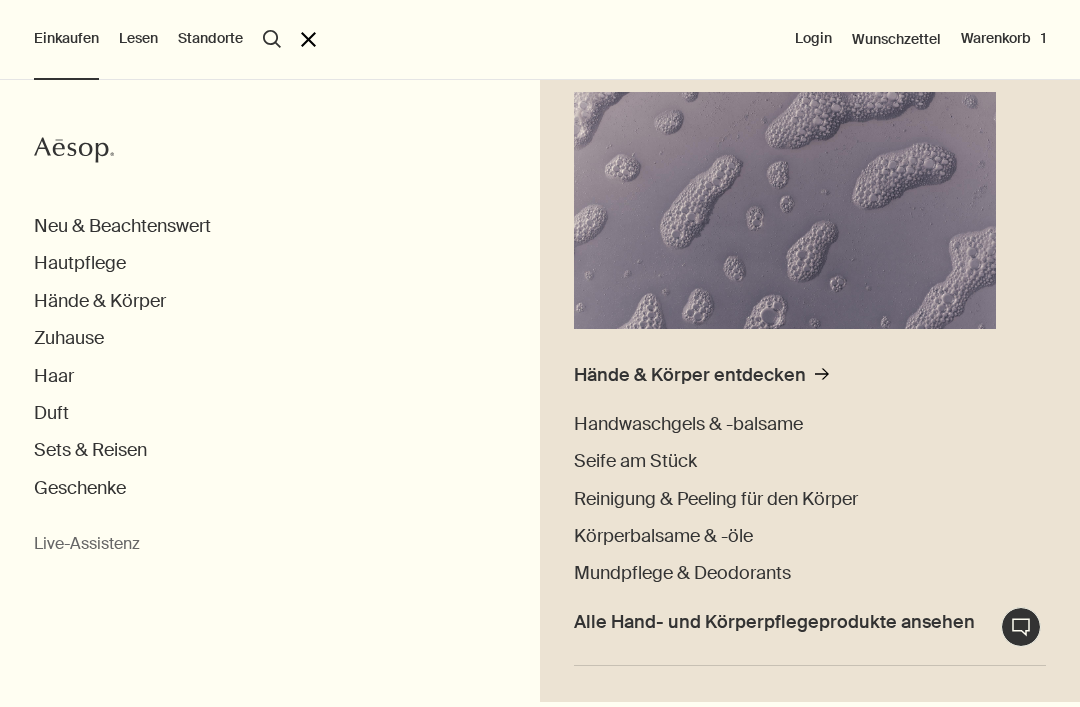 click on "Körperbalsame & -öle" at bounding box center [663, 536] 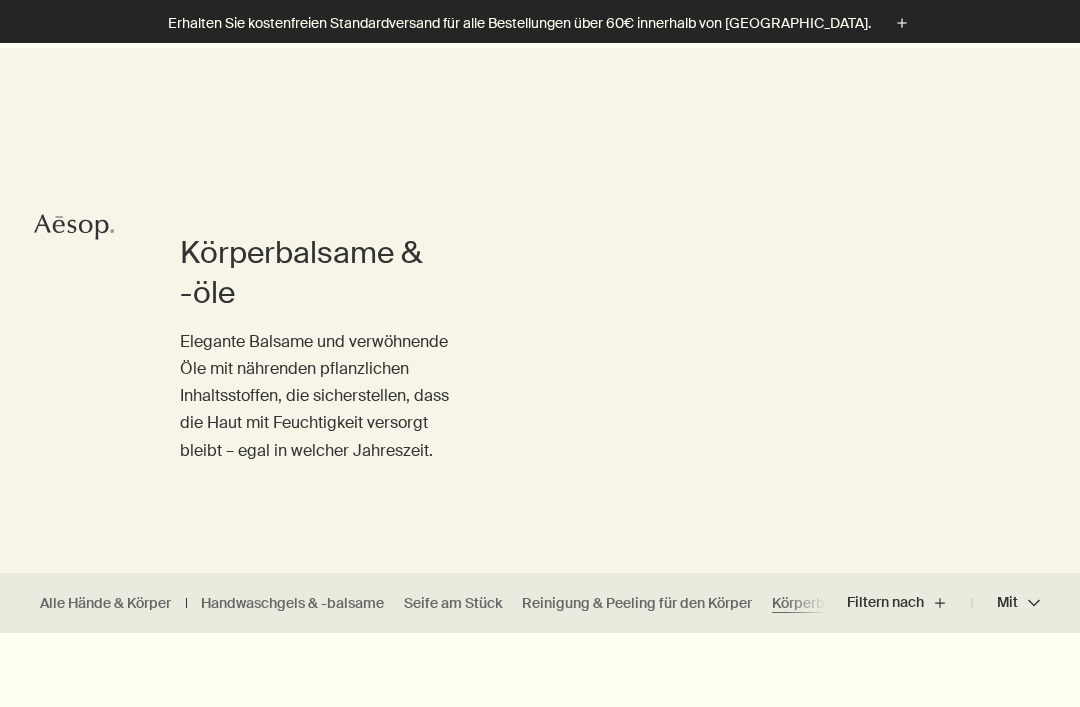 scroll, scrollTop: 336, scrollLeft: 0, axis: vertical 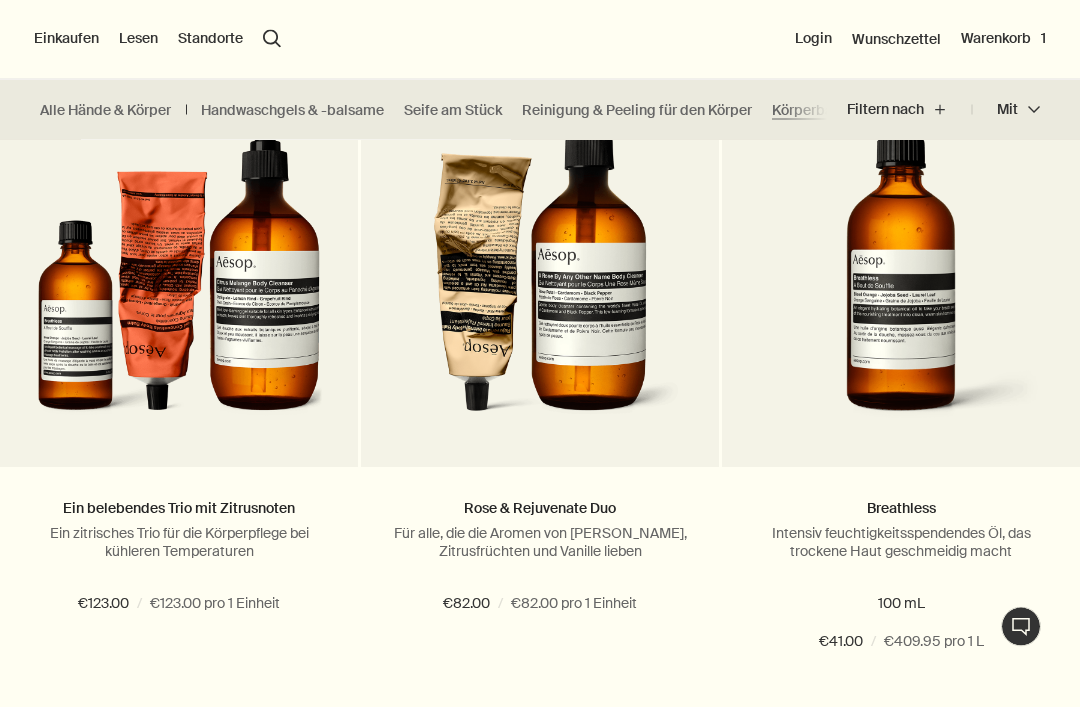 click on "Reinigung & Peeling für den Körper" at bounding box center [637, 110] 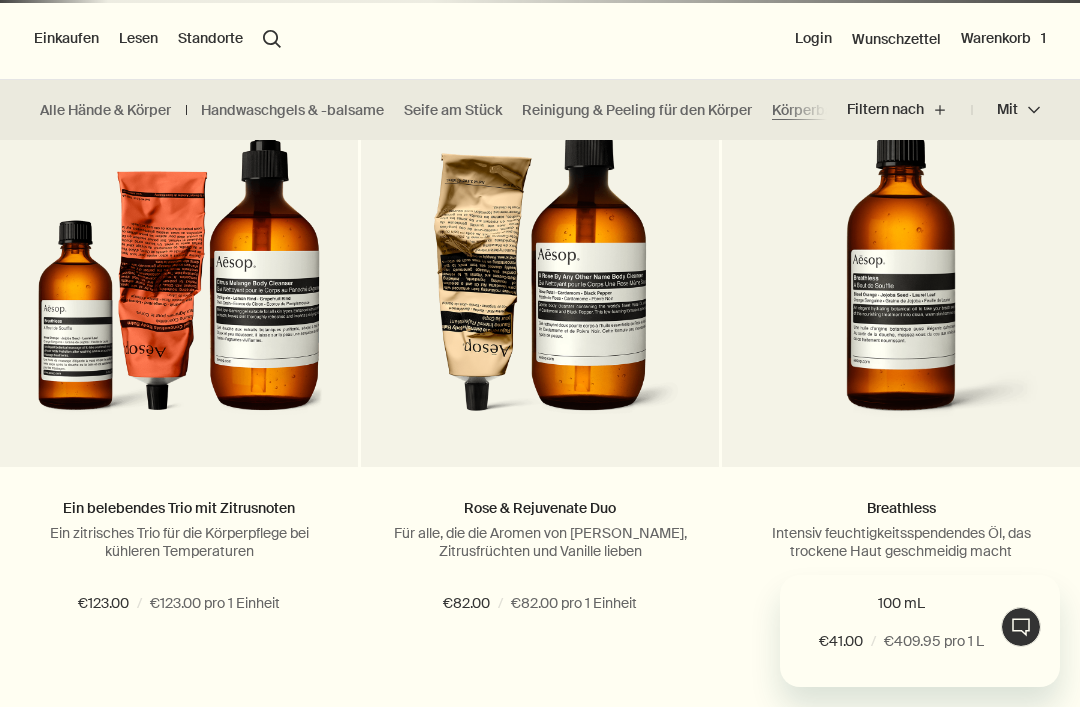 scroll, scrollTop: 0, scrollLeft: 0, axis: both 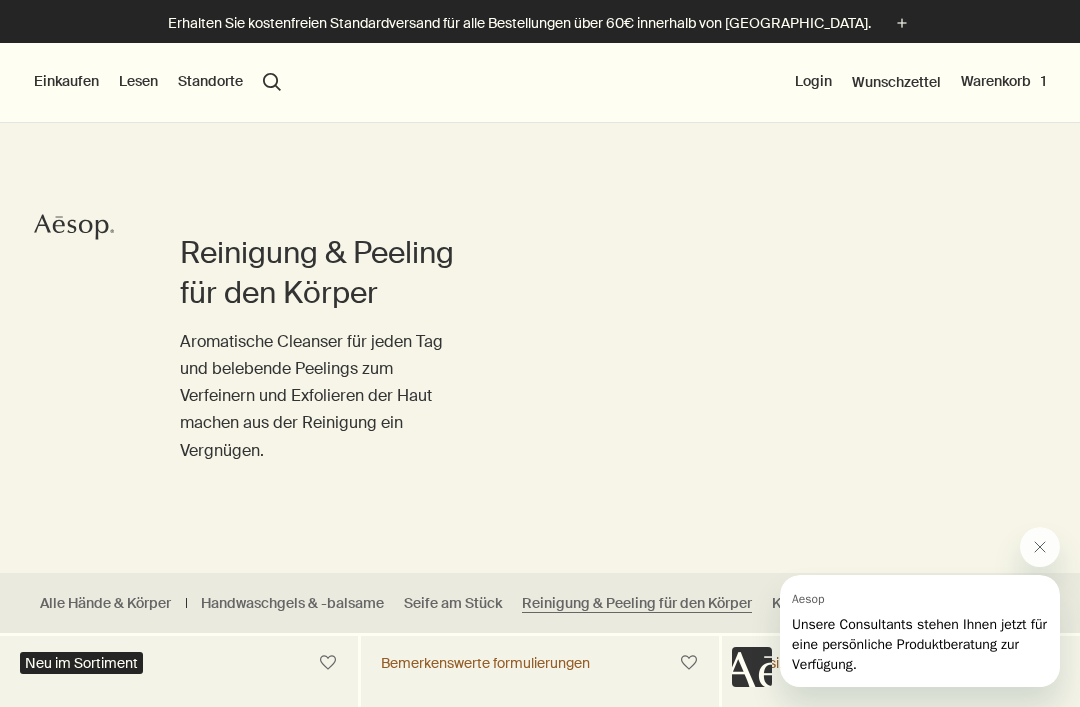 click on "Erhalten Sie kostenfreien Standardversand für alle Bestellungen über 60€ innerhalb von Deutschland. plus" at bounding box center (540, 21) 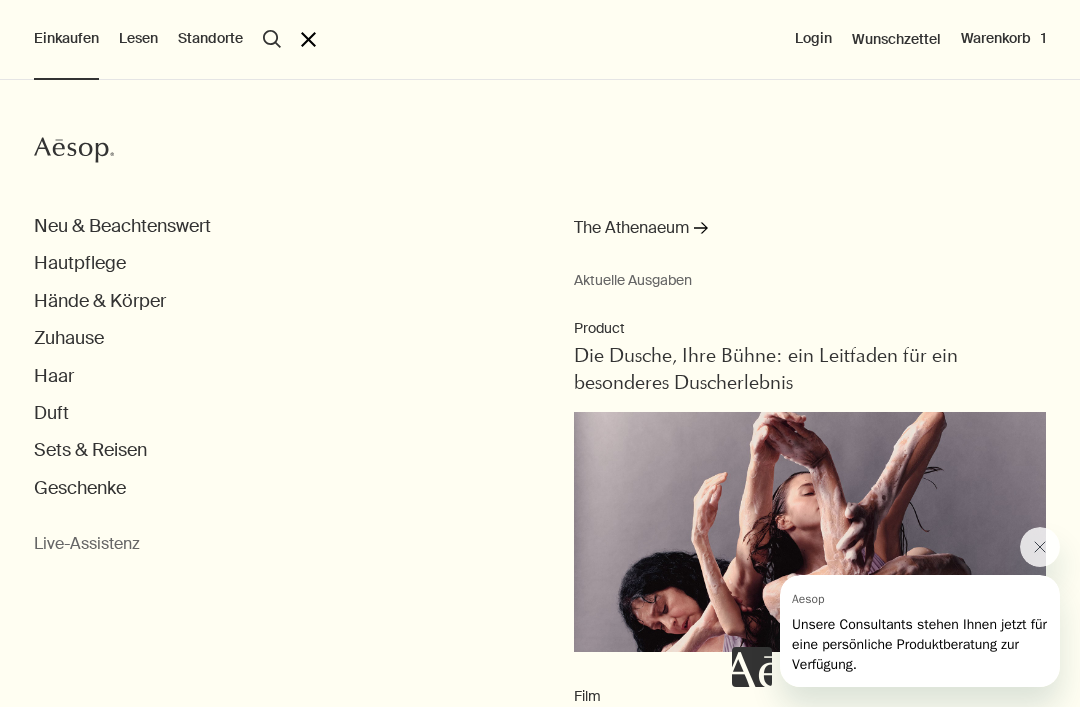 click on "Zuhause" at bounding box center (69, 338) 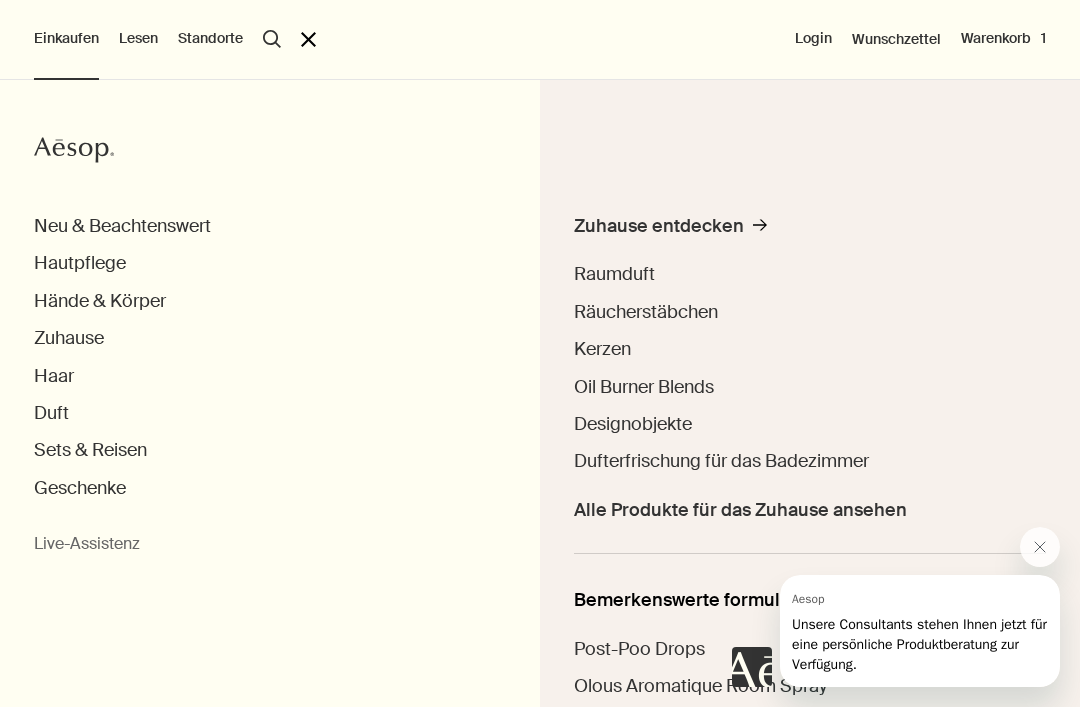 click on "Zuhause" at bounding box center (69, 338) 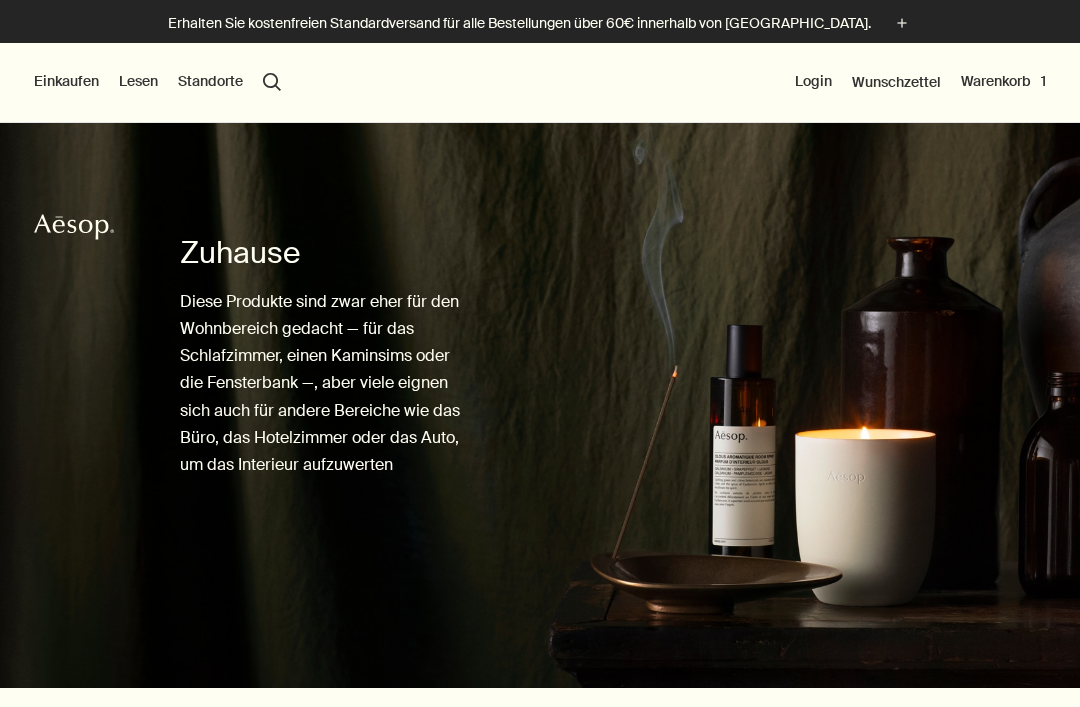 scroll, scrollTop: 0, scrollLeft: 0, axis: both 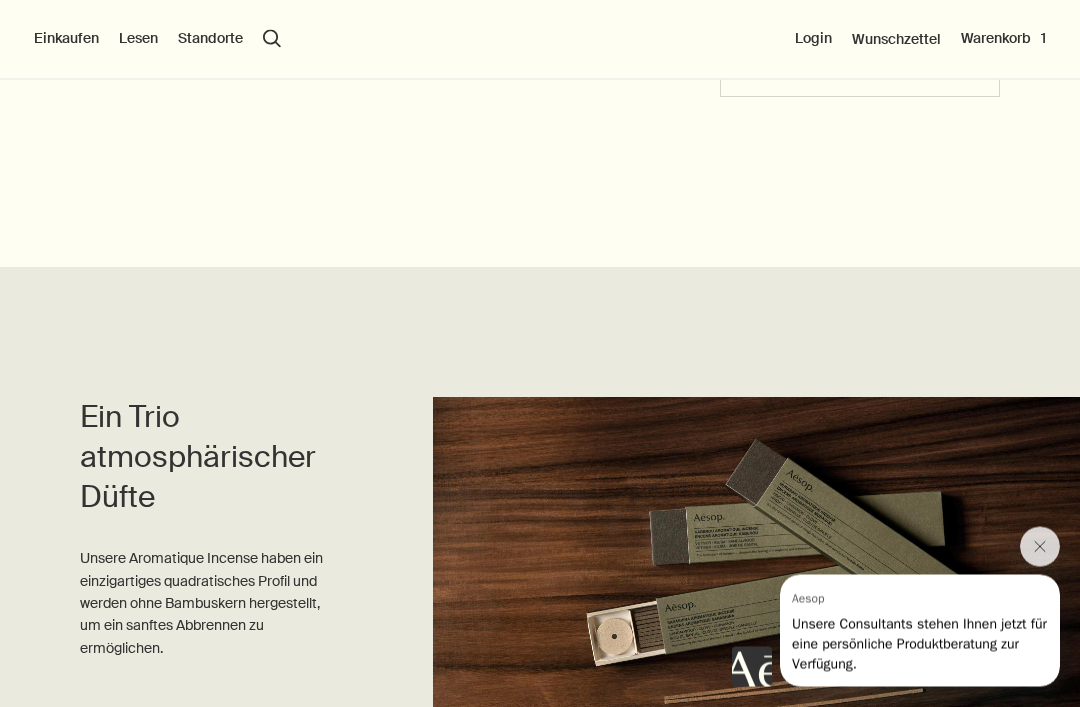 click on "Einkaufen" at bounding box center [66, 39] 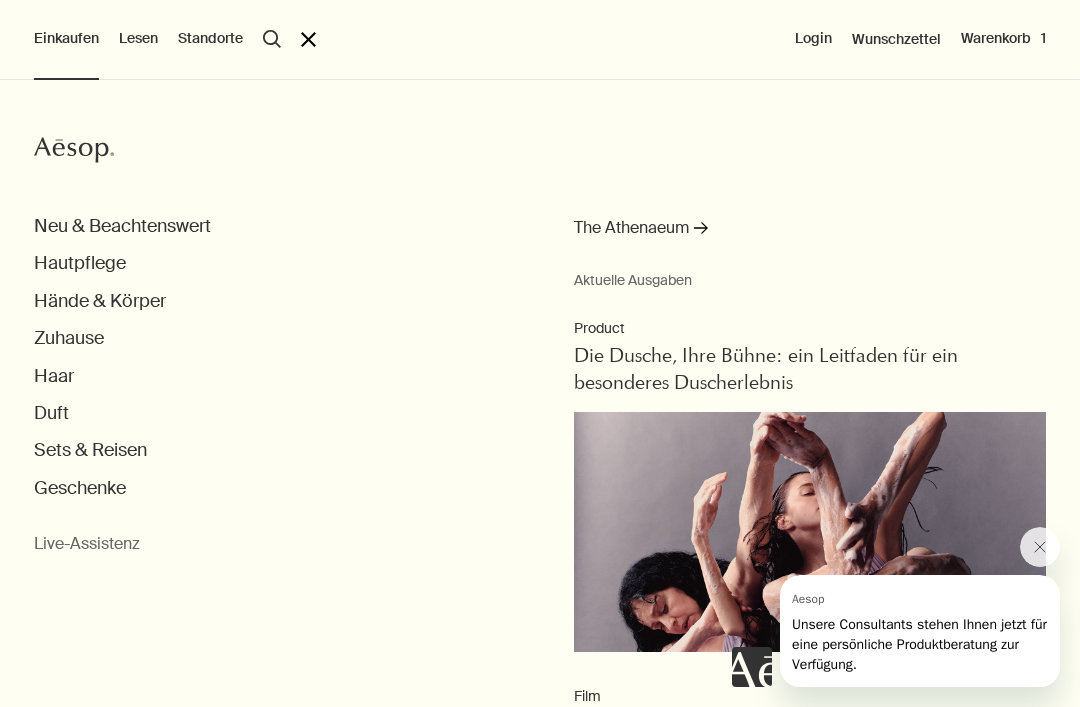 click on "Hautpflege" at bounding box center (80, 263) 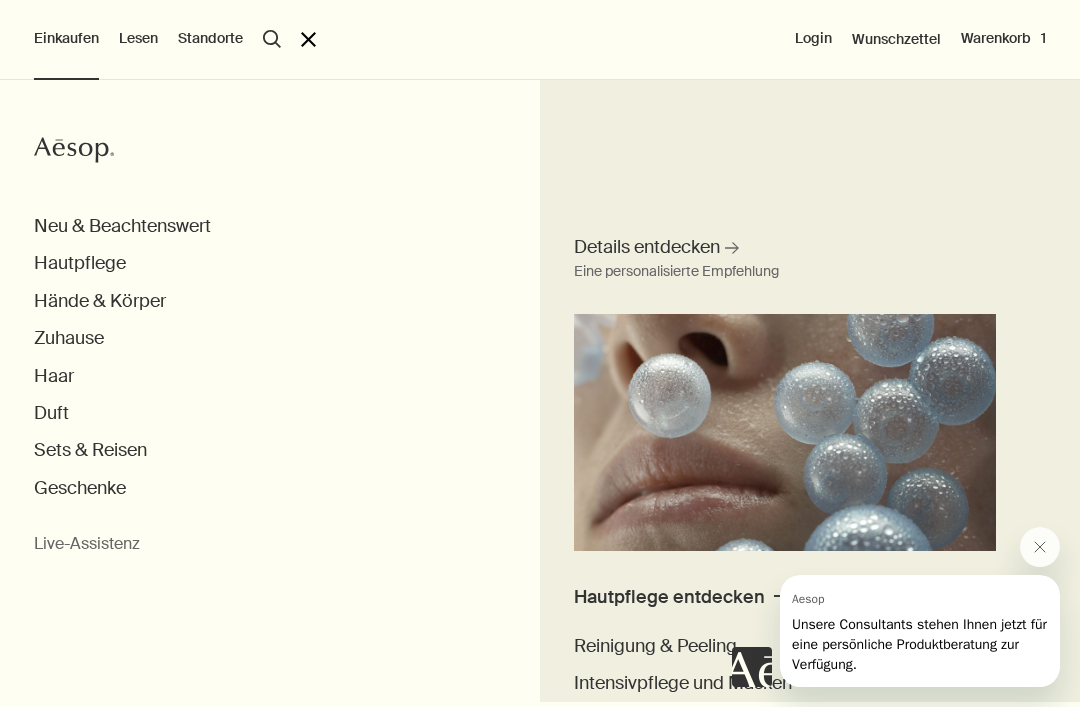 click on "Details entdecken" at bounding box center [647, 247] 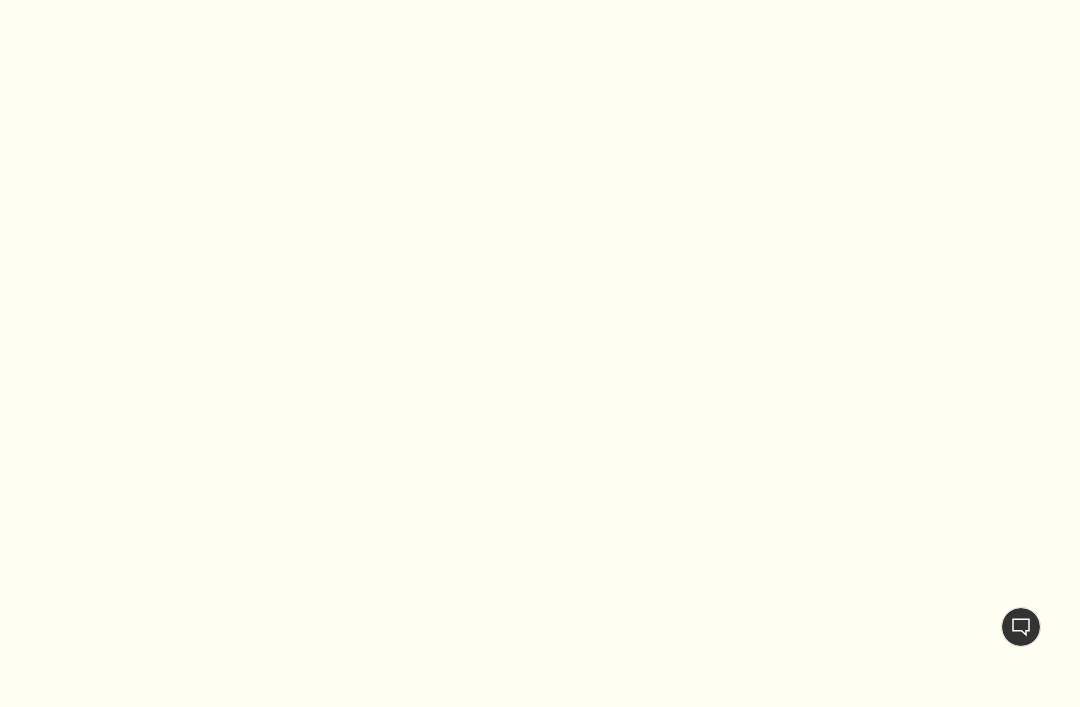 scroll, scrollTop: 0, scrollLeft: 0, axis: both 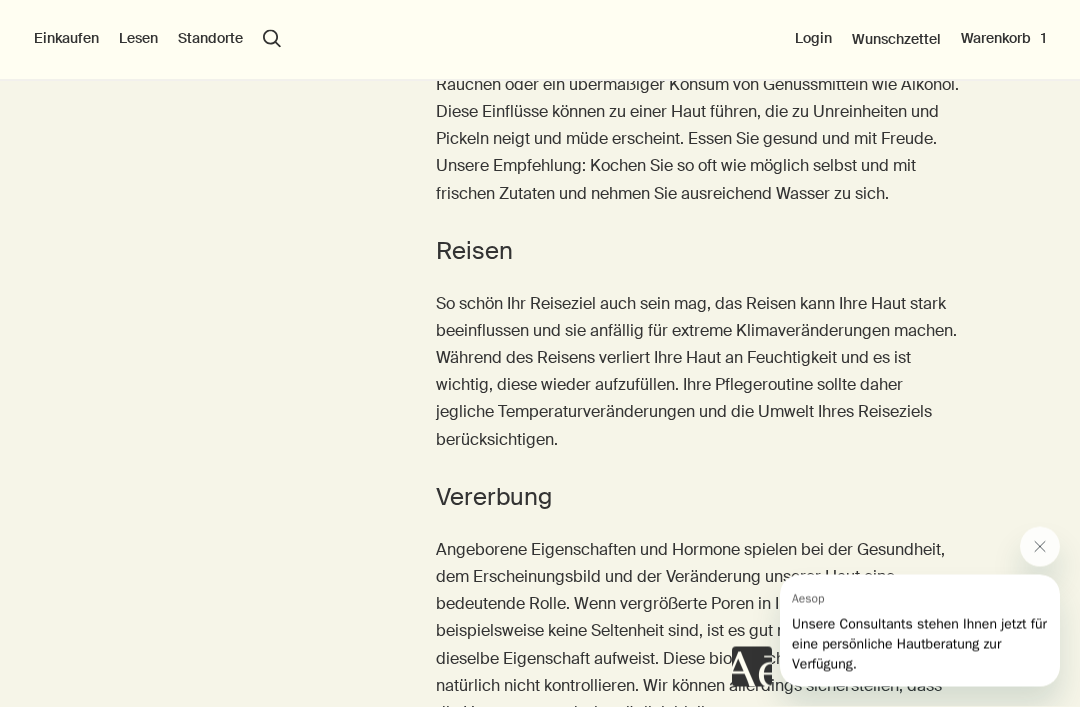 click on "Einkaufen" at bounding box center (66, 39) 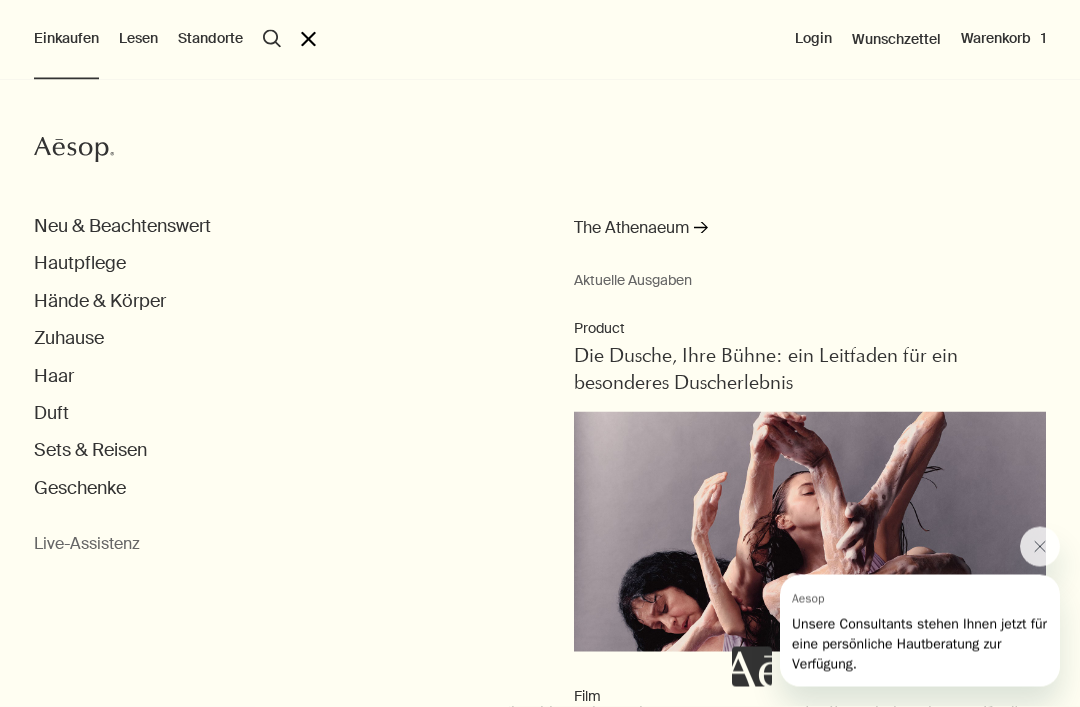 click on "Einkaufen" at bounding box center (66, 39) 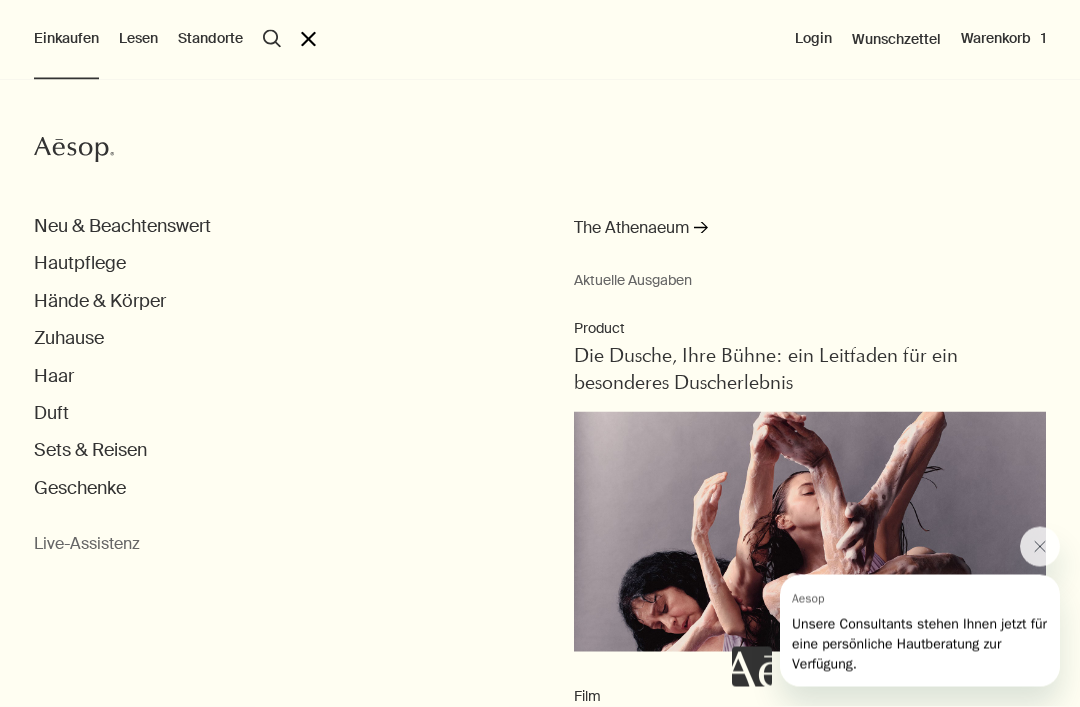 click on "Einkaufen" at bounding box center (66, 39) 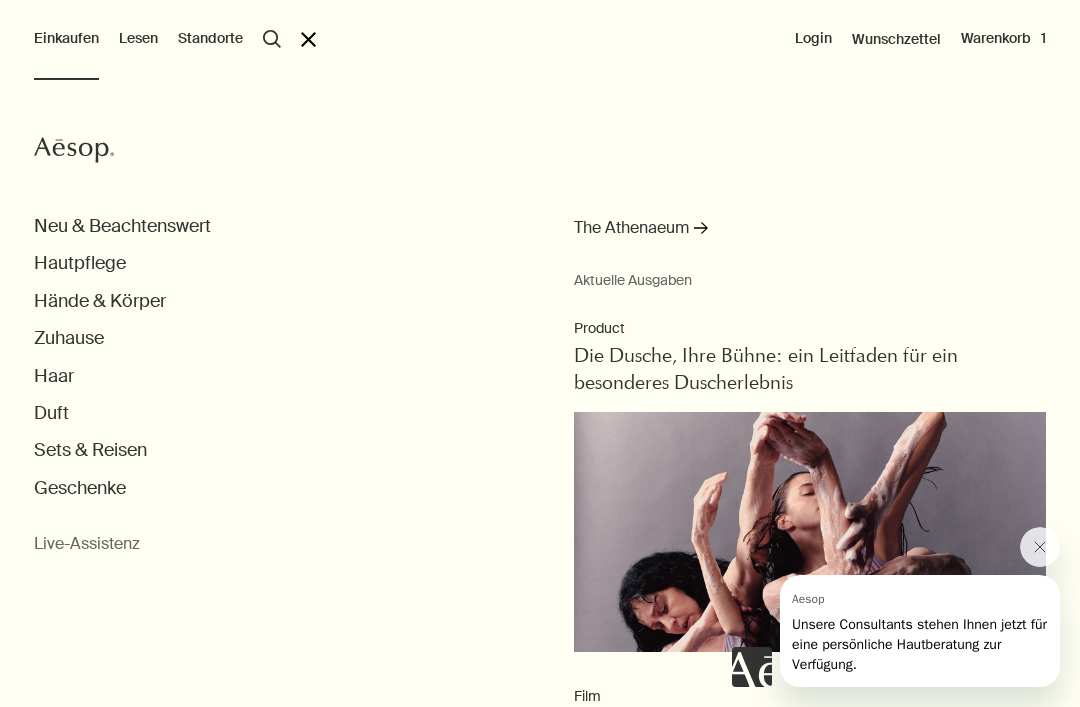 click on "Hände & Körper" at bounding box center [100, 301] 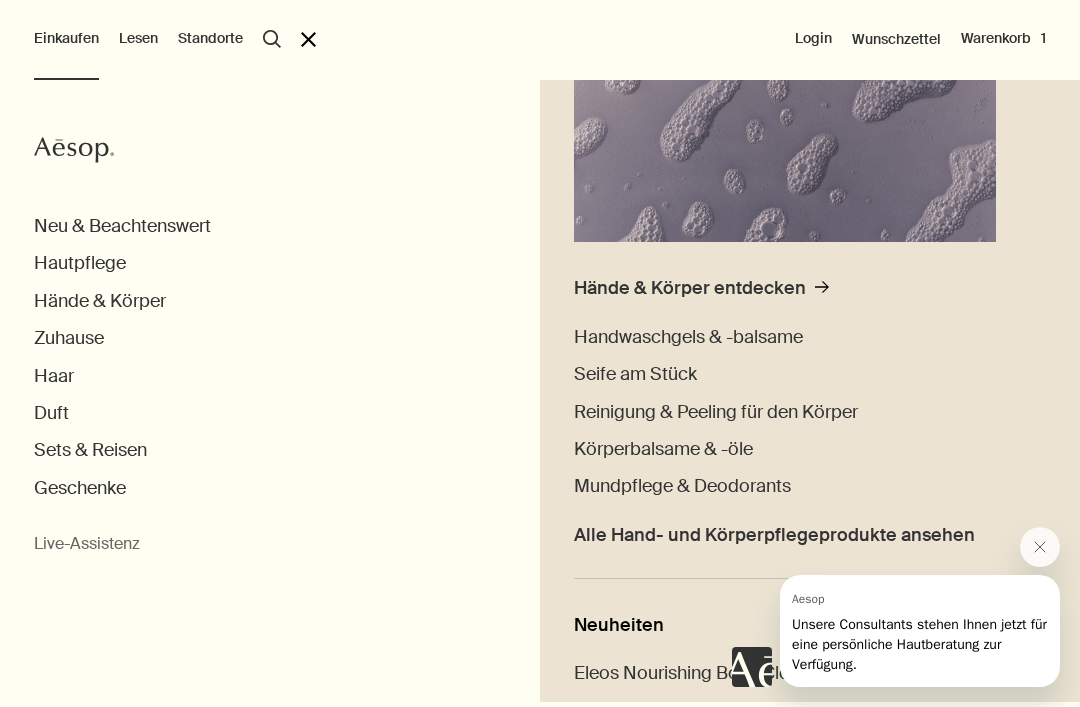 scroll, scrollTop: 318, scrollLeft: 0, axis: vertical 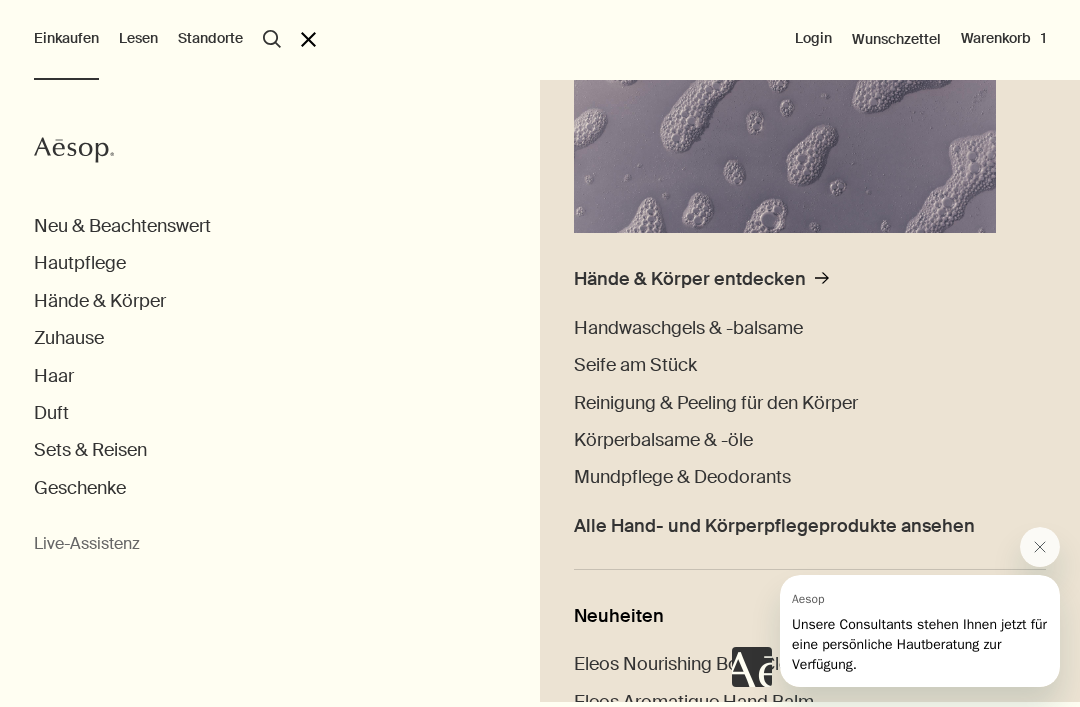 click on "Alle Hand- und Körperpflegeprodukte ansehen" at bounding box center (774, 526) 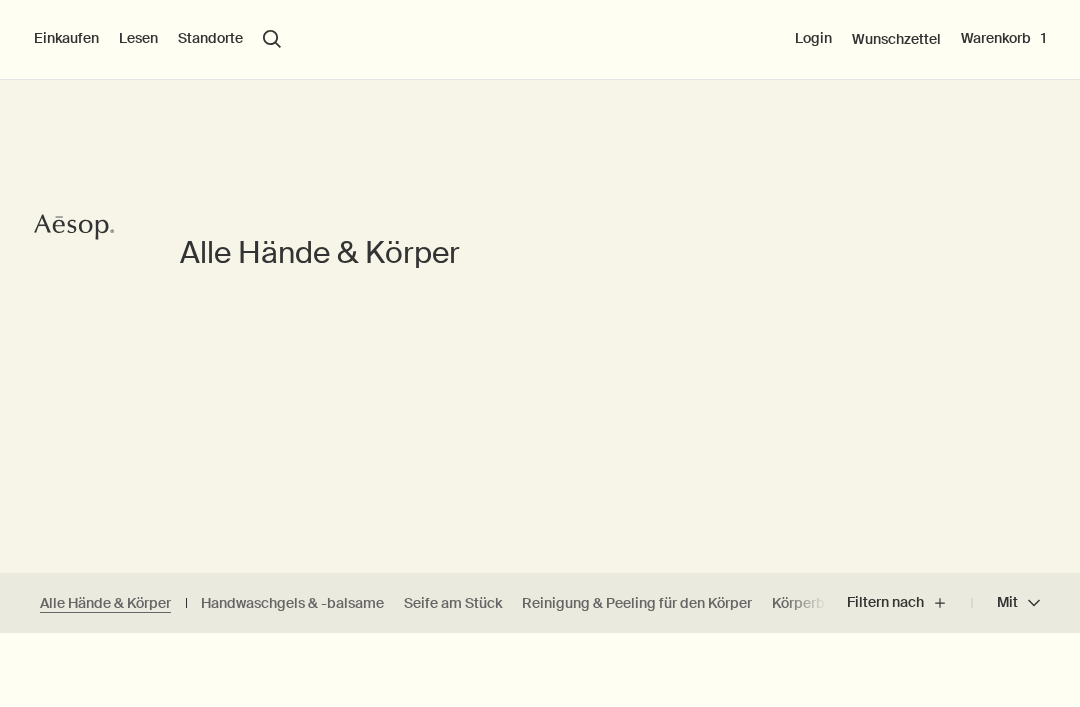 scroll, scrollTop: 645, scrollLeft: 0, axis: vertical 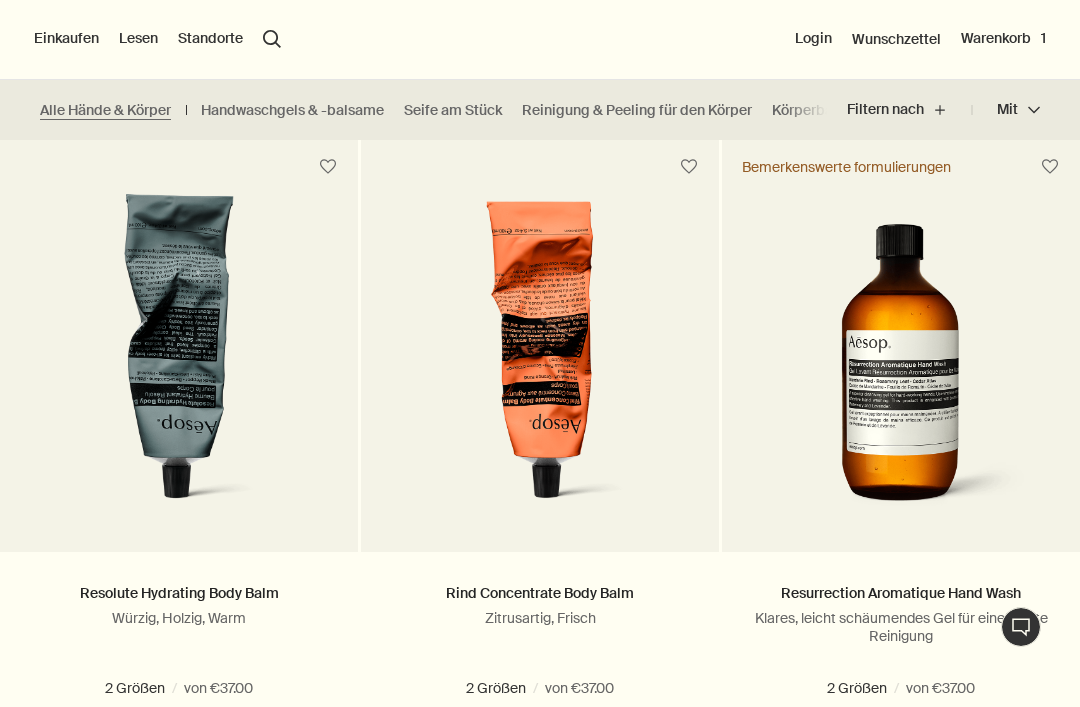 click at bounding box center [179, 358] 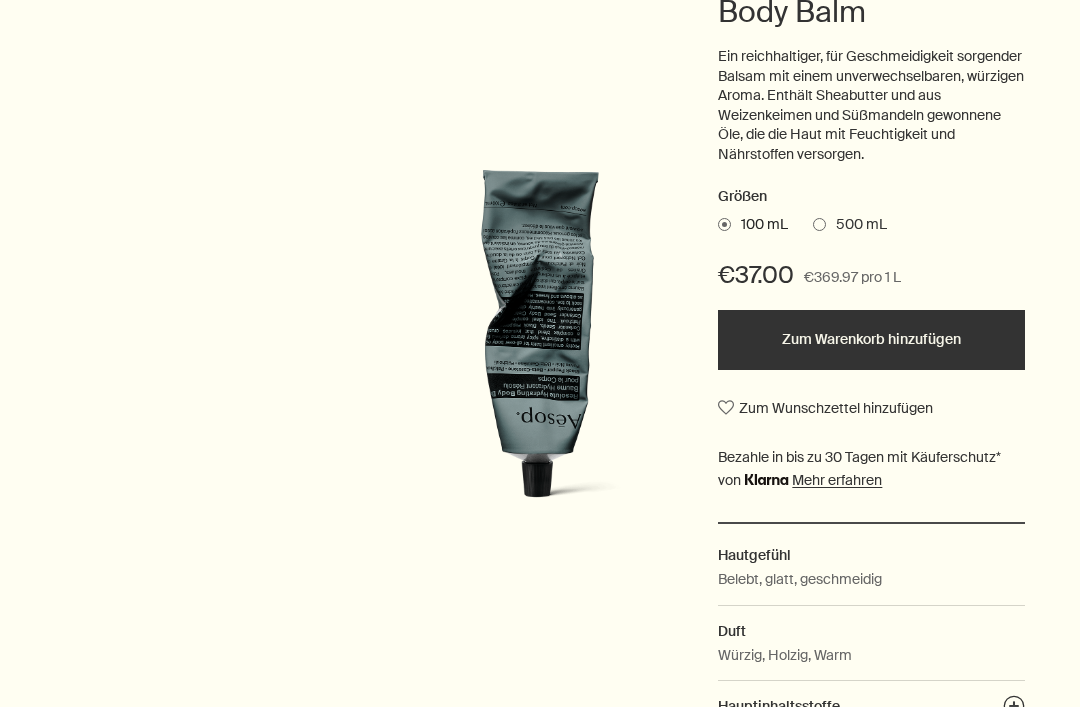 scroll, scrollTop: 412, scrollLeft: 0, axis: vertical 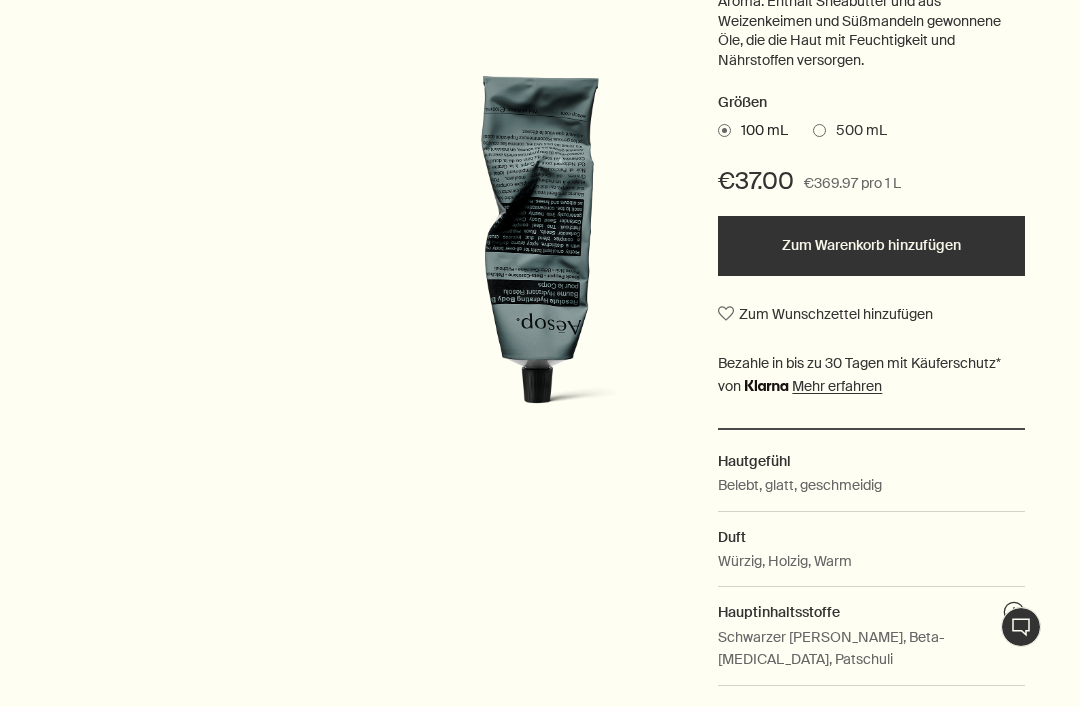 click on "plusAndCloseWithCircle" at bounding box center [1014, 615] 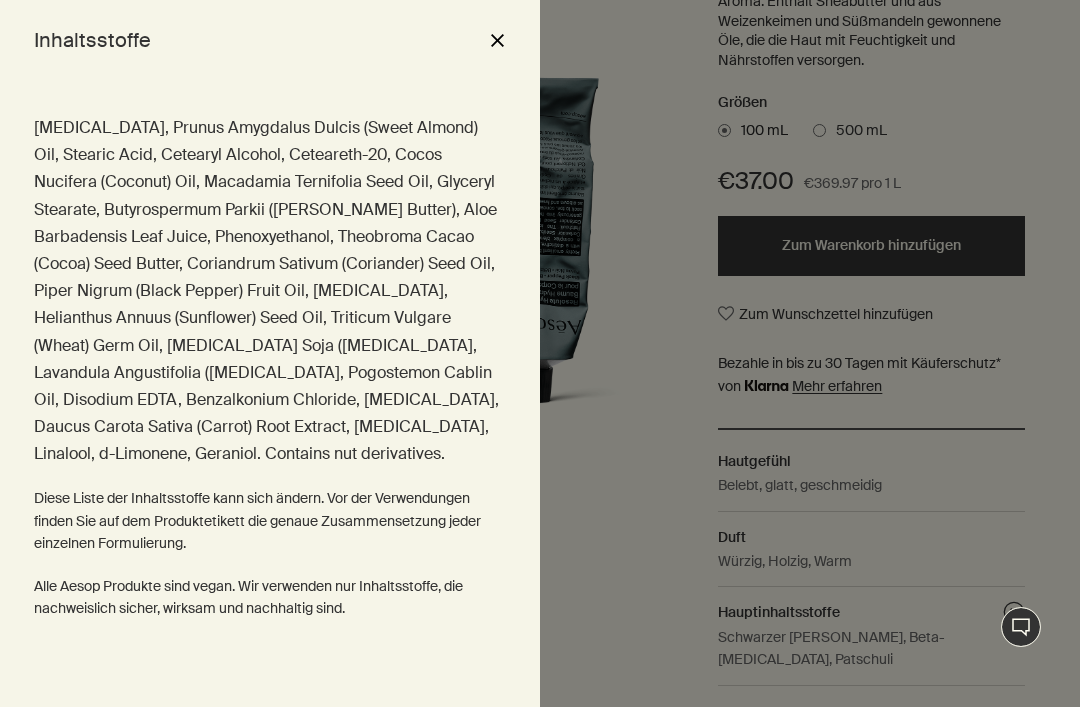 click on "close" at bounding box center (497, 40) 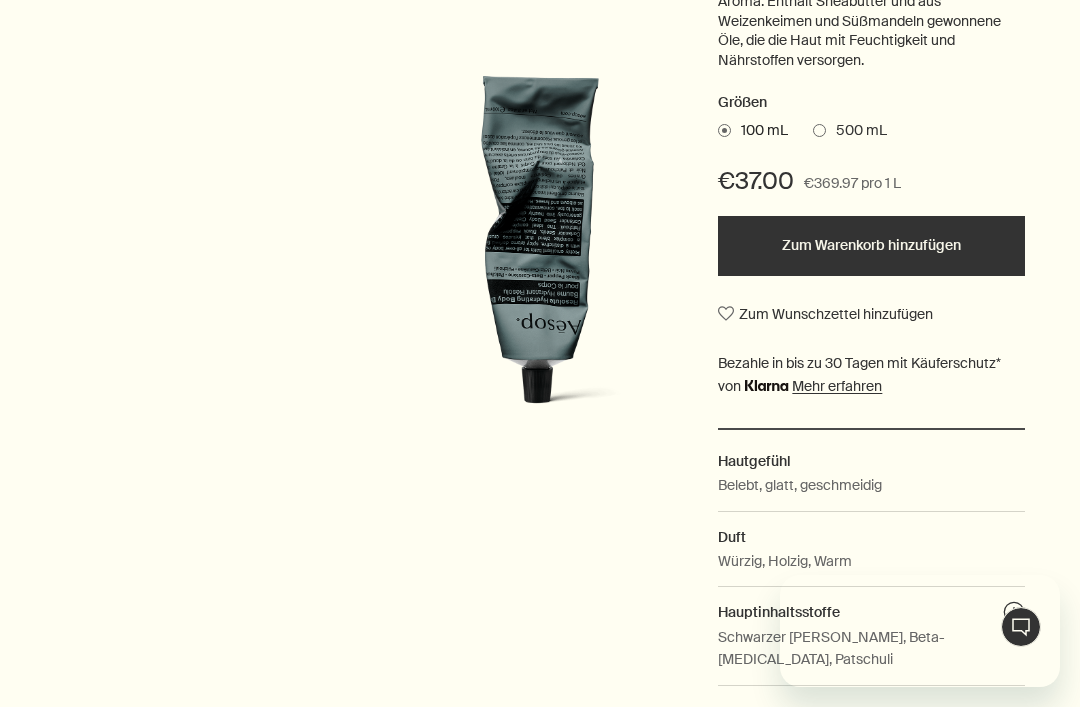 scroll, scrollTop: 0, scrollLeft: 0, axis: both 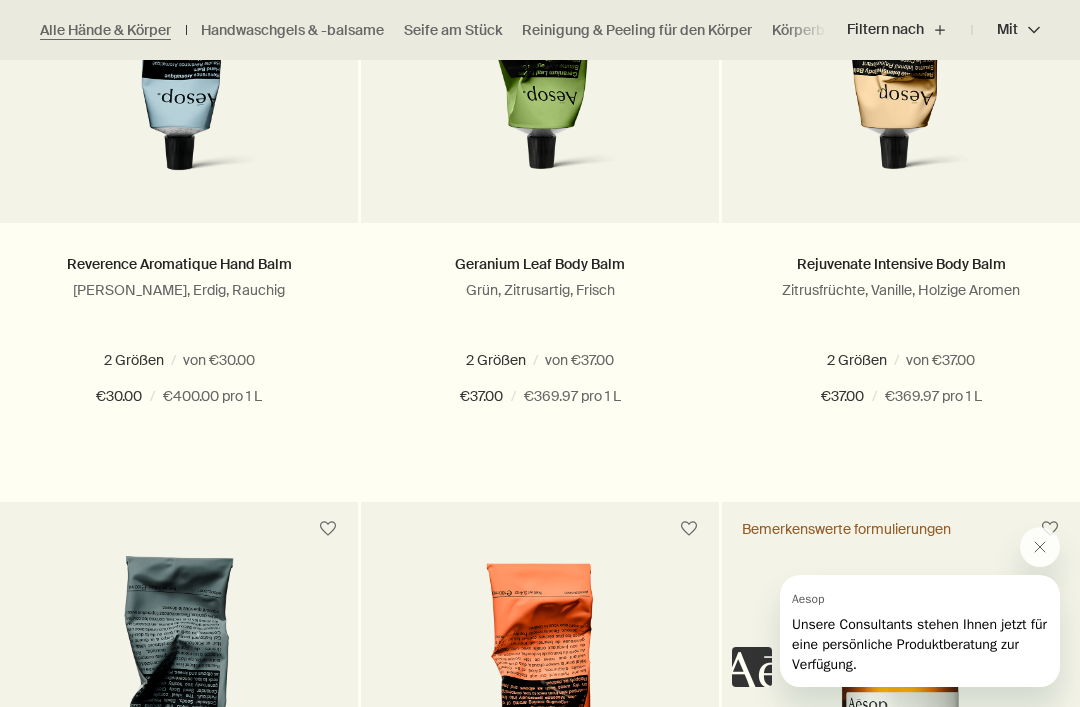 click on "Hinzufügen Zum Warenkorb hinzufügen" at bounding box center [179, 469] 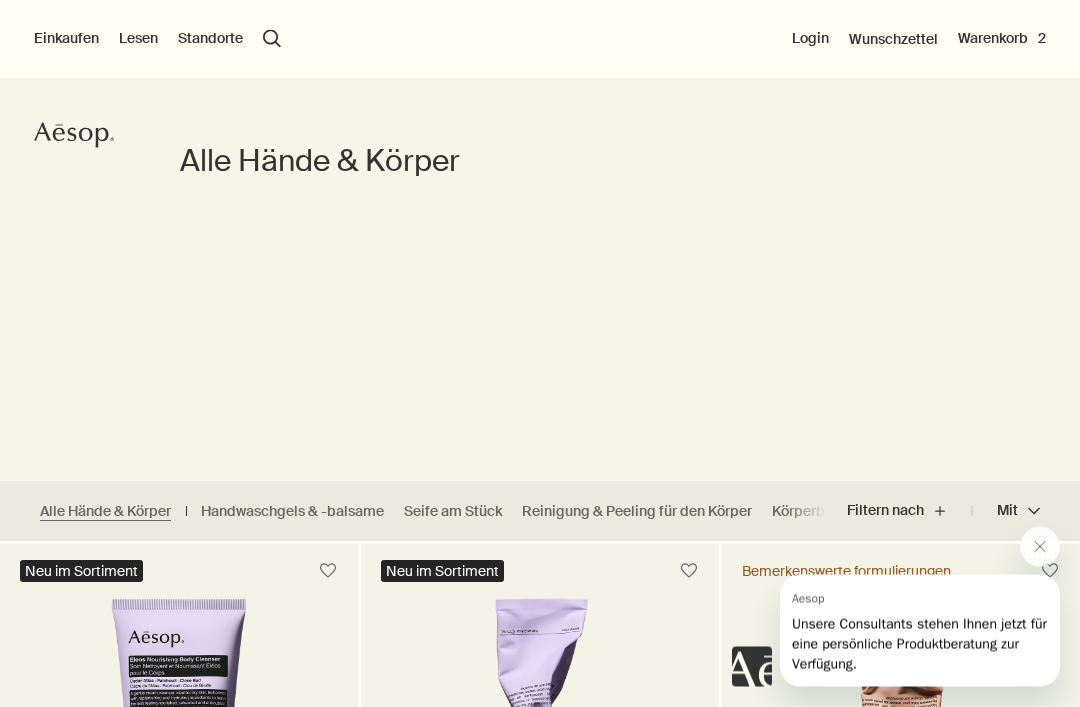 scroll, scrollTop: 0, scrollLeft: 0, axis: both 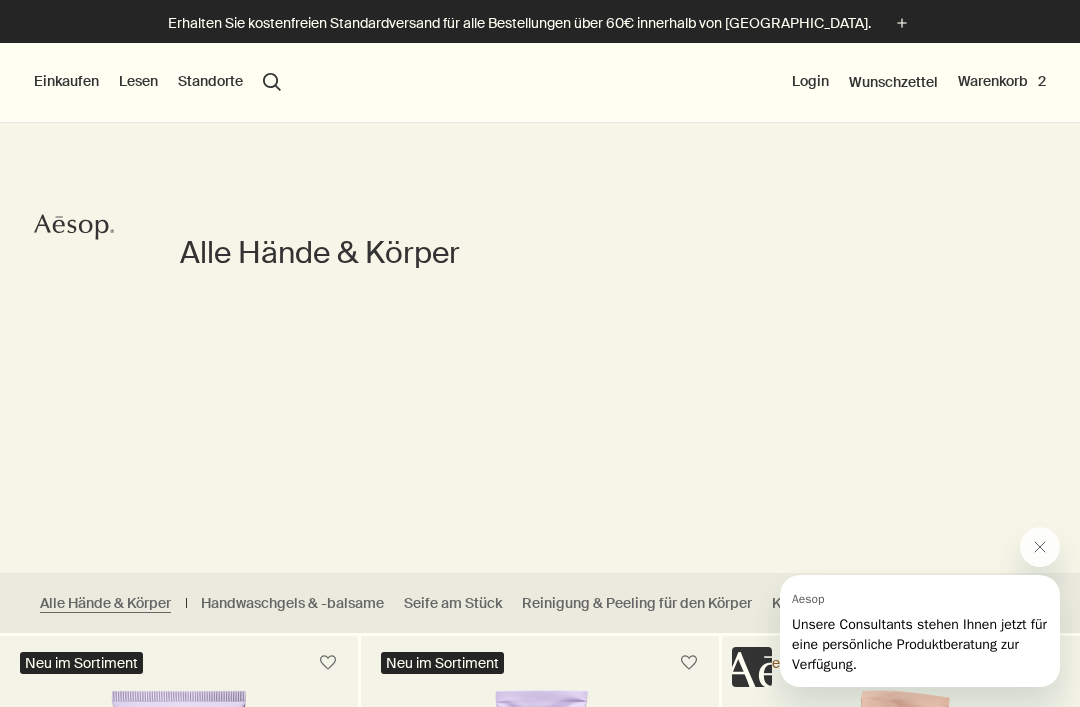 click on "Einkaufen" at bounding box center (66, 82) 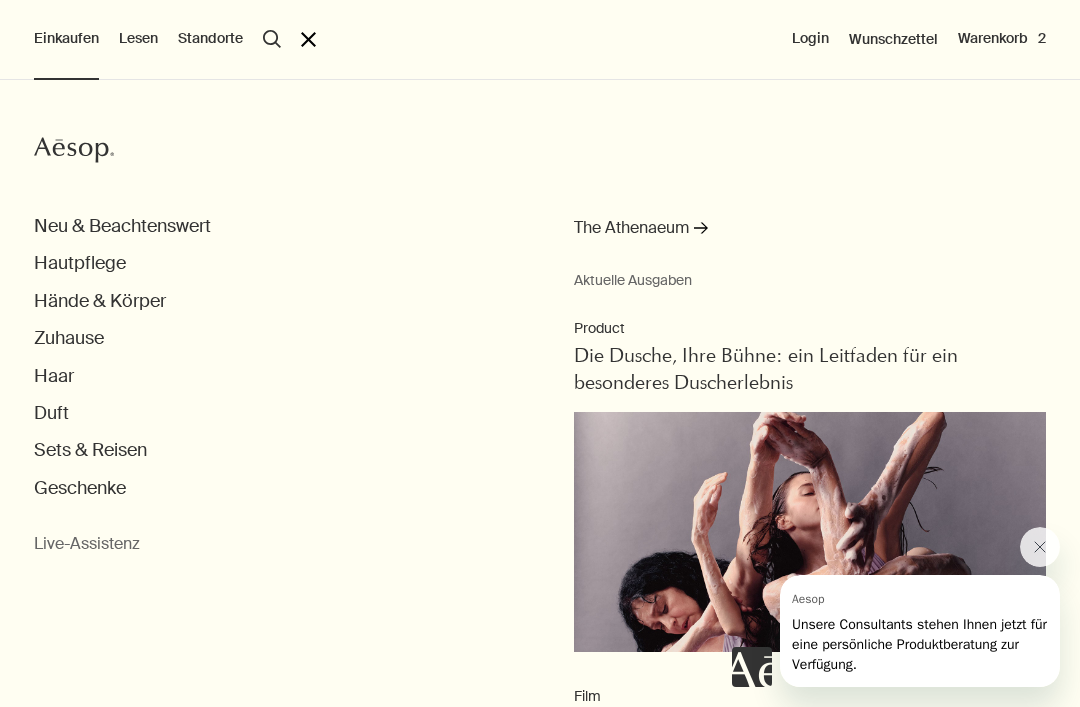click on "Haar" at bounding box center (54, 376) 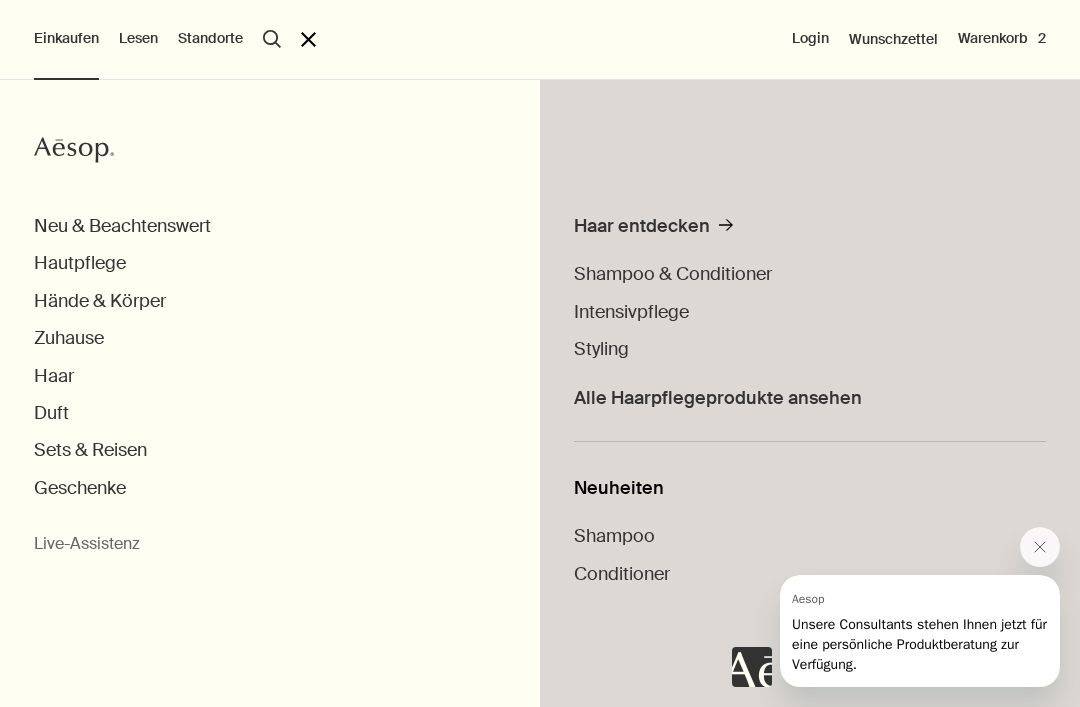 click on "Haar entdecken   rightArrow" at bounding box center [653, 232] 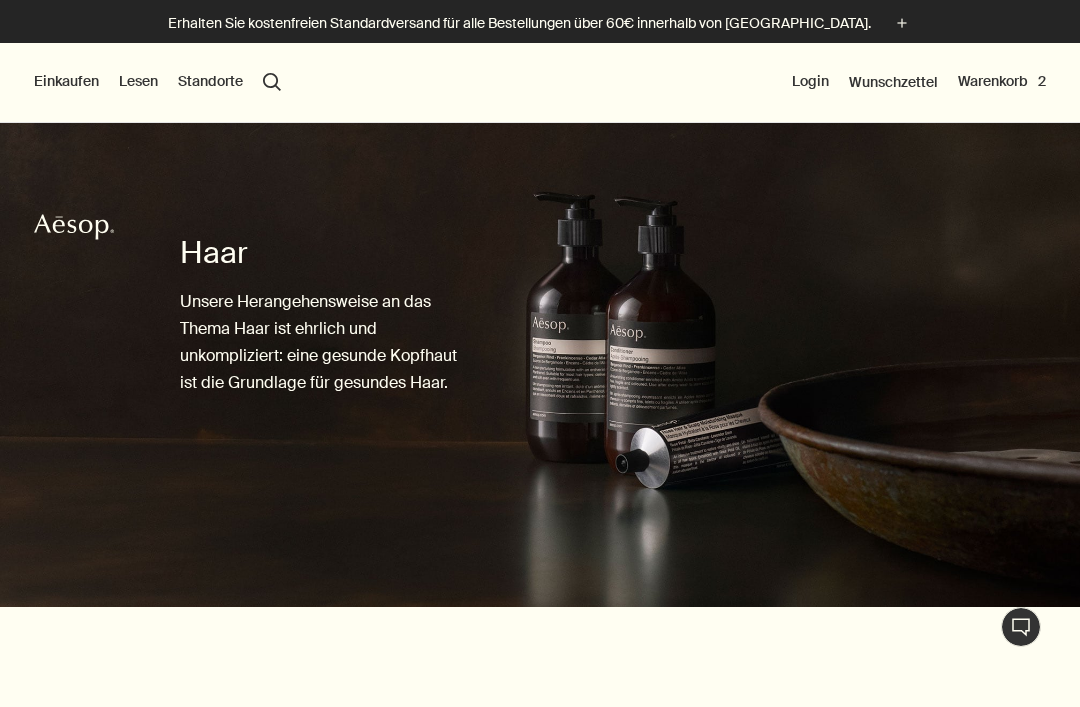 scroll, scrollTop: 0, scrollLeft: 0, axis: both 